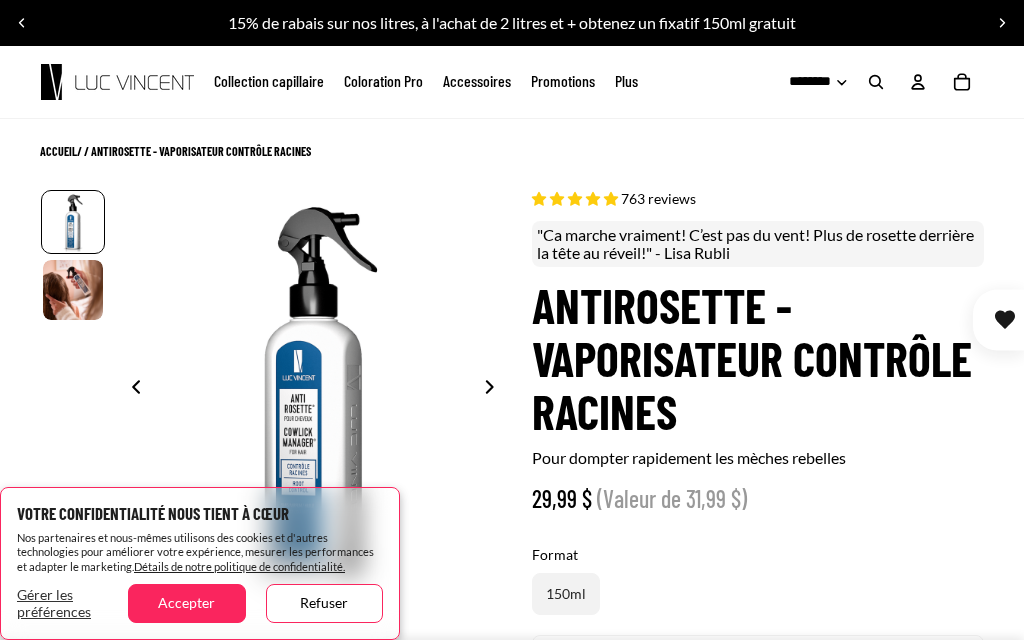 scroll, scrollTop: 737, scrollLeft: 0, axis: vertical 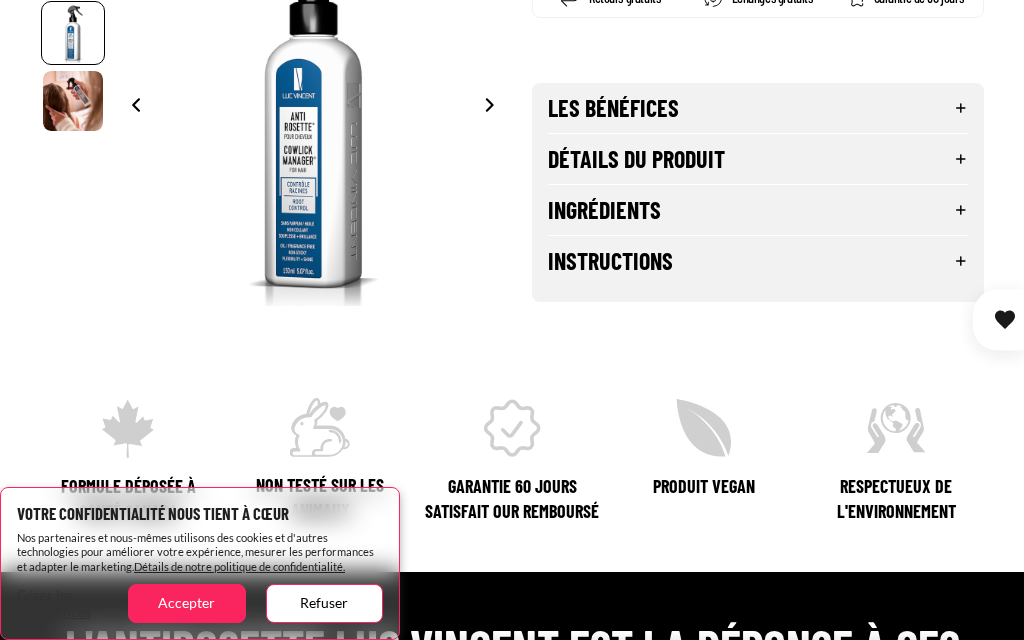 click on "Les Bénéfices" at bounding box center (758, 108) 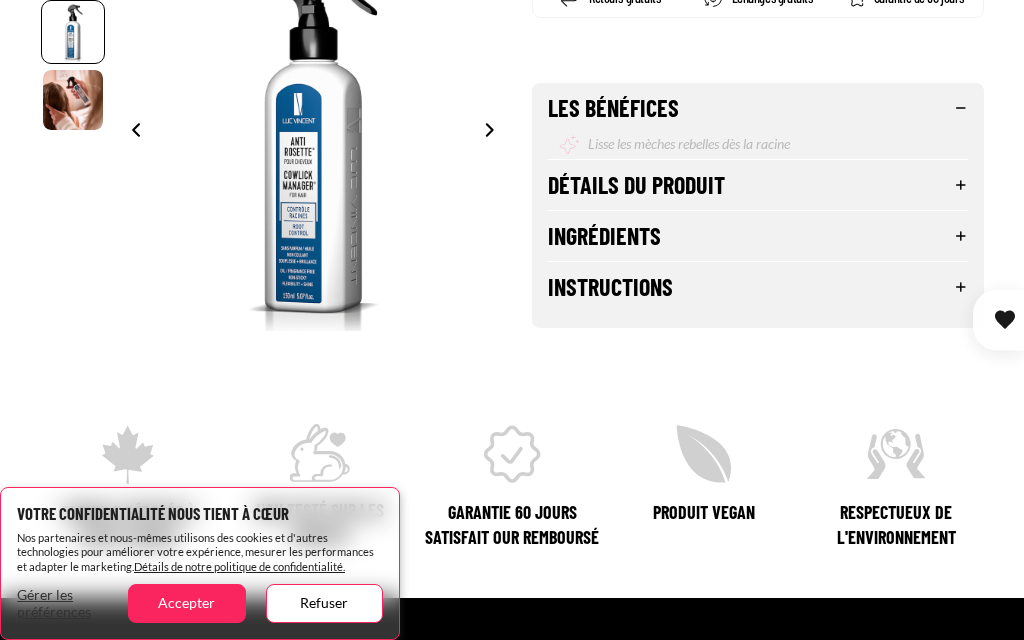 select on "**********" 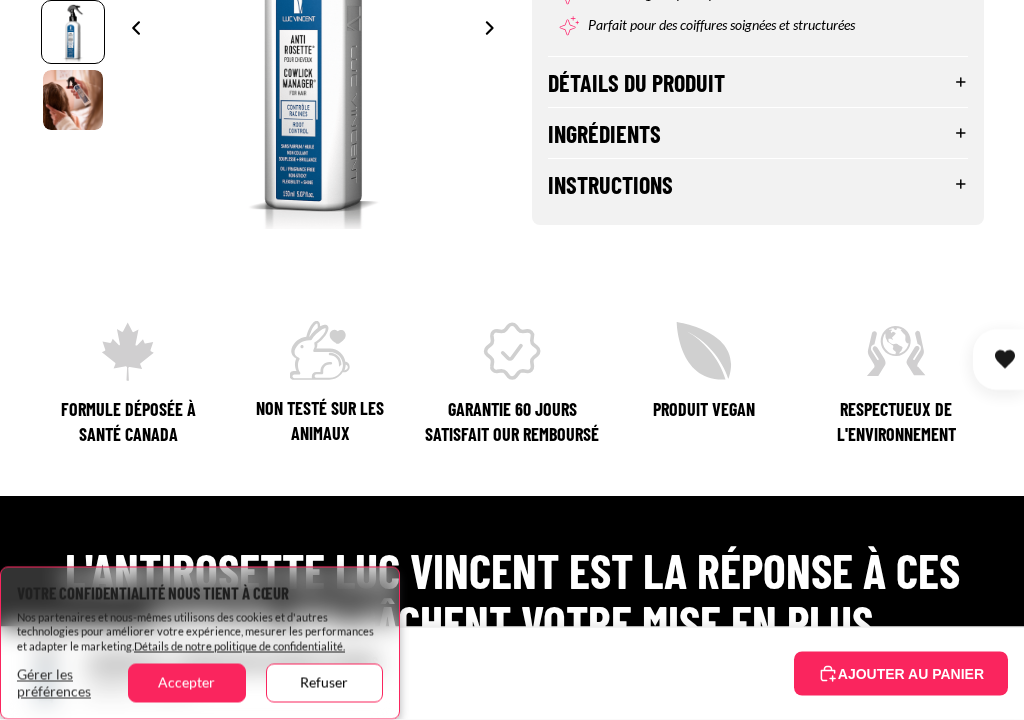 scroll, scrollTop: 1011, scrollLeft: 0, axis: vertical 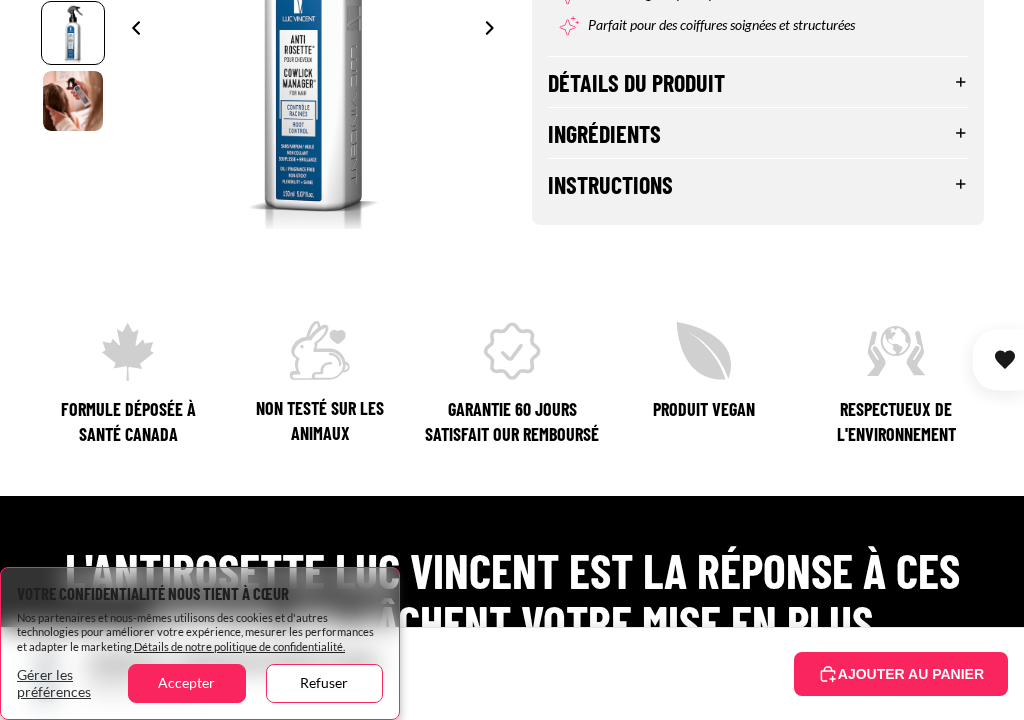 click on "Détails du produit" at bounding box center [758, 82] 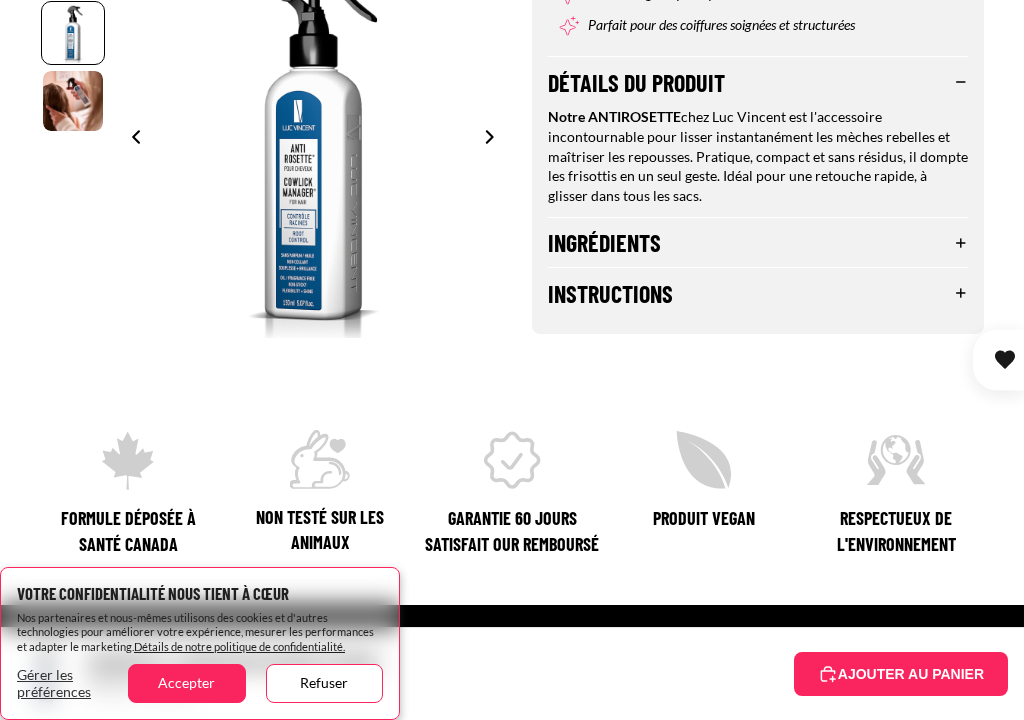 click on "Ingrédients" at bounding box center (758, 243) 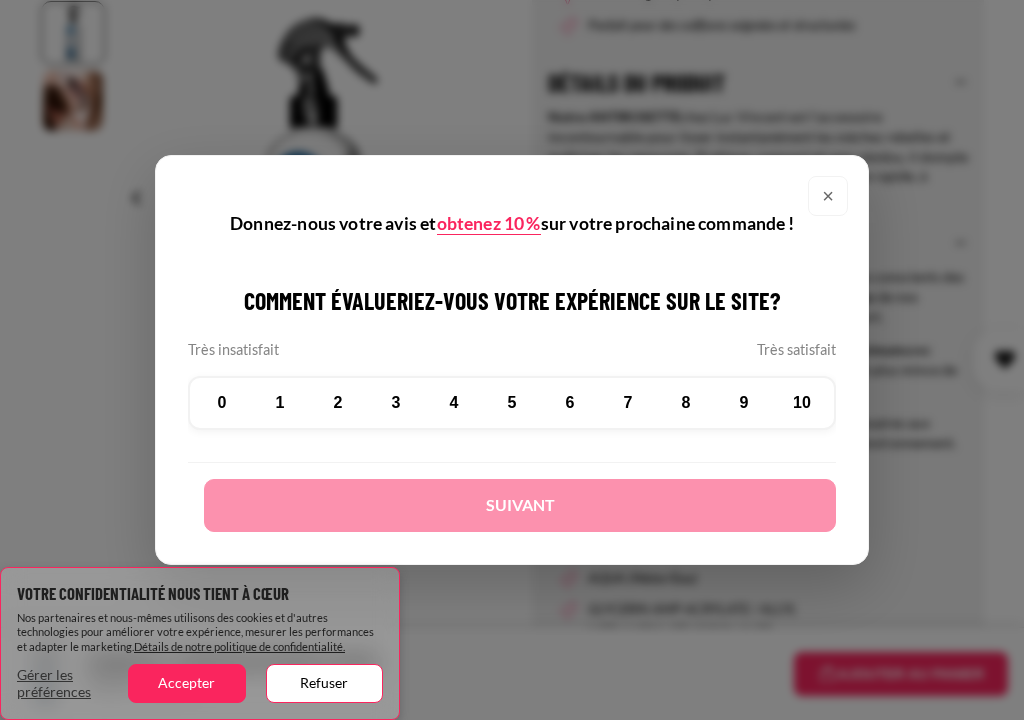 click on "×" at bounding box center (828, 196) 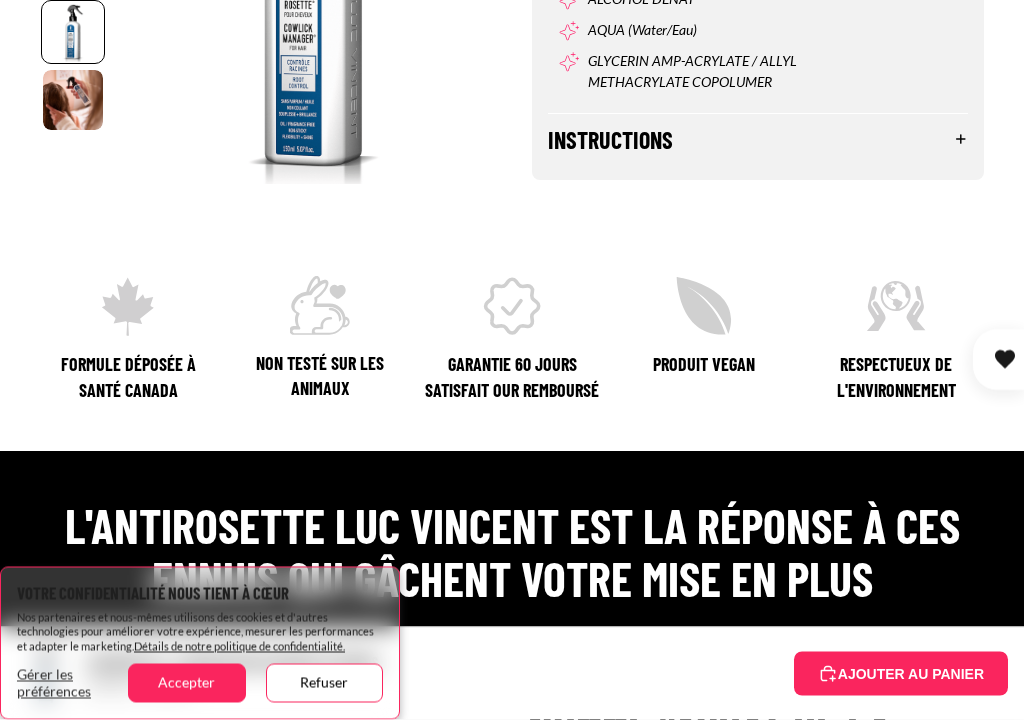 scroll, scrollTop: 1564, scrollLeft: 0, axis: vertical 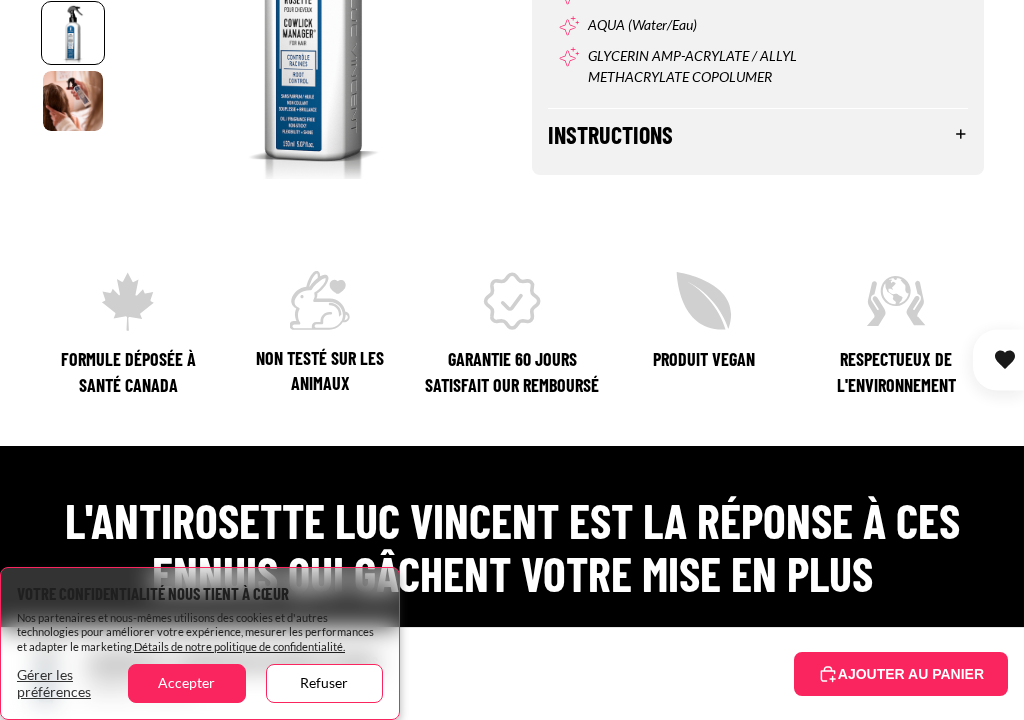 click on "Chez Luc Vincent Soins pour cheveux , nous sommes conscients des conséquences sur l’environnement liées à l’emballage de nos produits, aux ingrédients utilisés ainsi qu’au transport. Nous réduisons notre empreinte écologique au maximum  avec notre nouveau contenant recyclable (niveau 2) étant plus mince de moitié que celui de nos concurrents. Nous utilisons seulement  les ingrédients actifs nécessaires aux résultats désirés par nos produits pour respecter l'environnement.
ACRYLATES C10-30 ALKYL ACRYLATE CROSSPOLYMER TRIETHANOLAMINE ALCOHOL DENAT AQUA (Water/Eau) GLYCERIN AMP-ACRYLATE / ALLYL METHACRYLATE COPOLUMER" at bounding box center (758, -89) 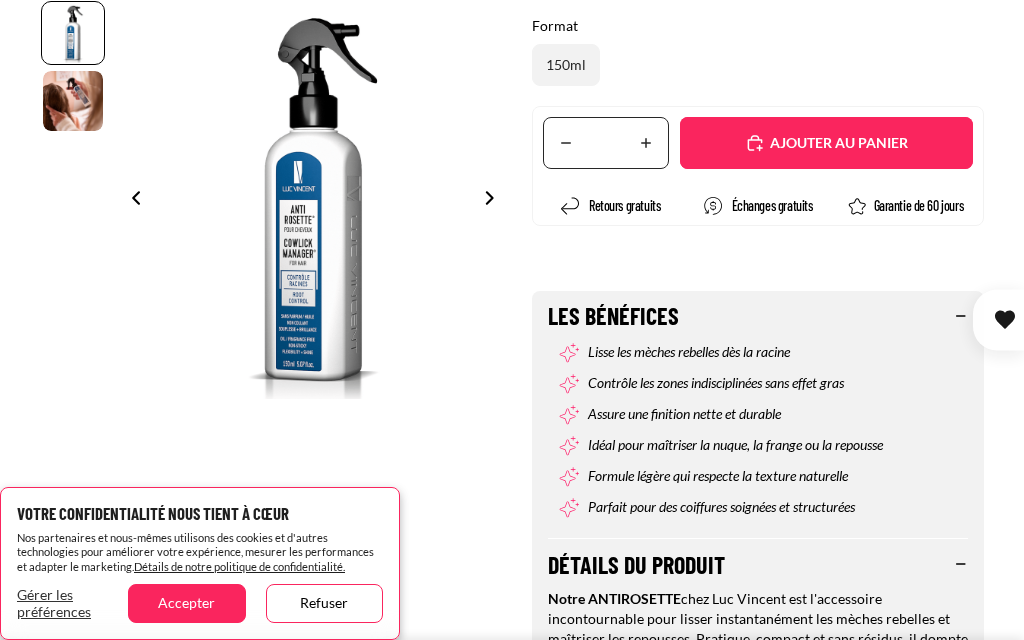 scroll, scrollTop: 528, scrollLeft: 0, axis: vertical 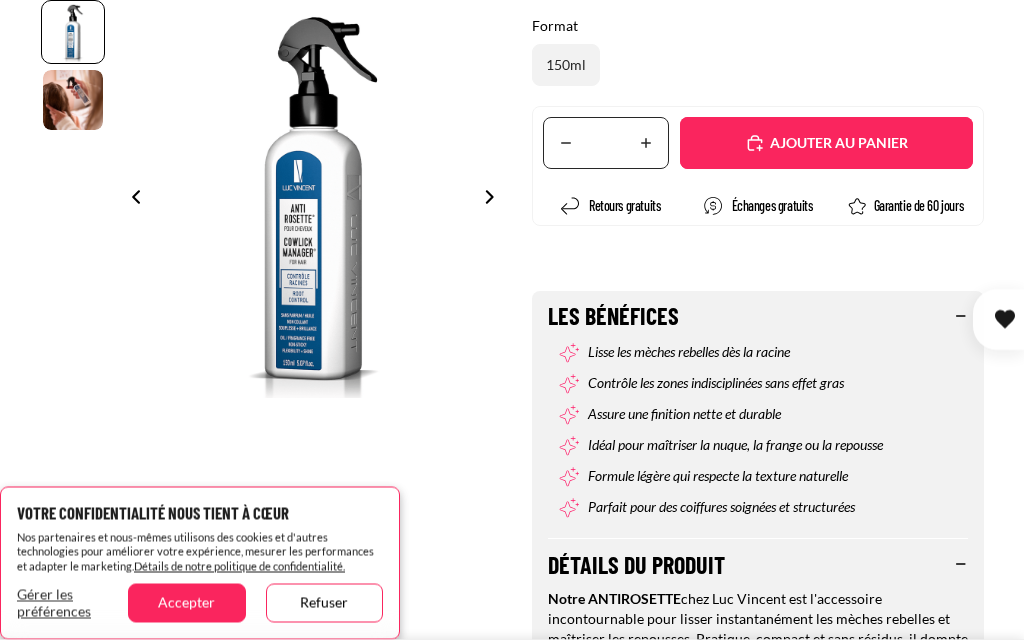 click on "Ajouté" at bounding box center (826, 144) 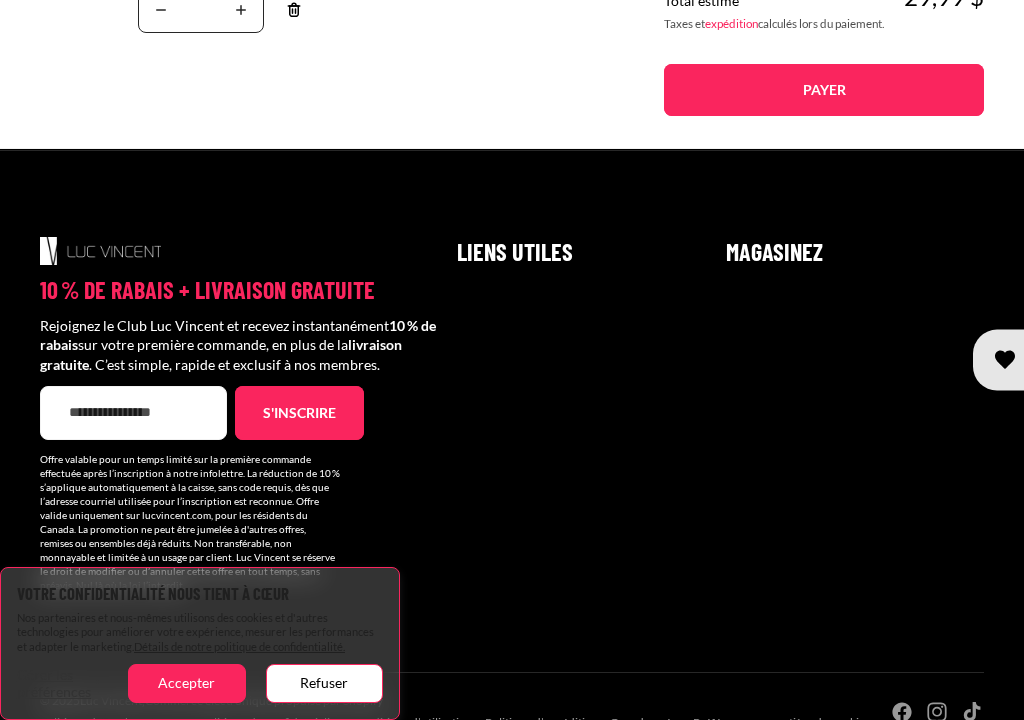 scroll, scrollTop: 578, scrollLeft: 0, axis: vertical 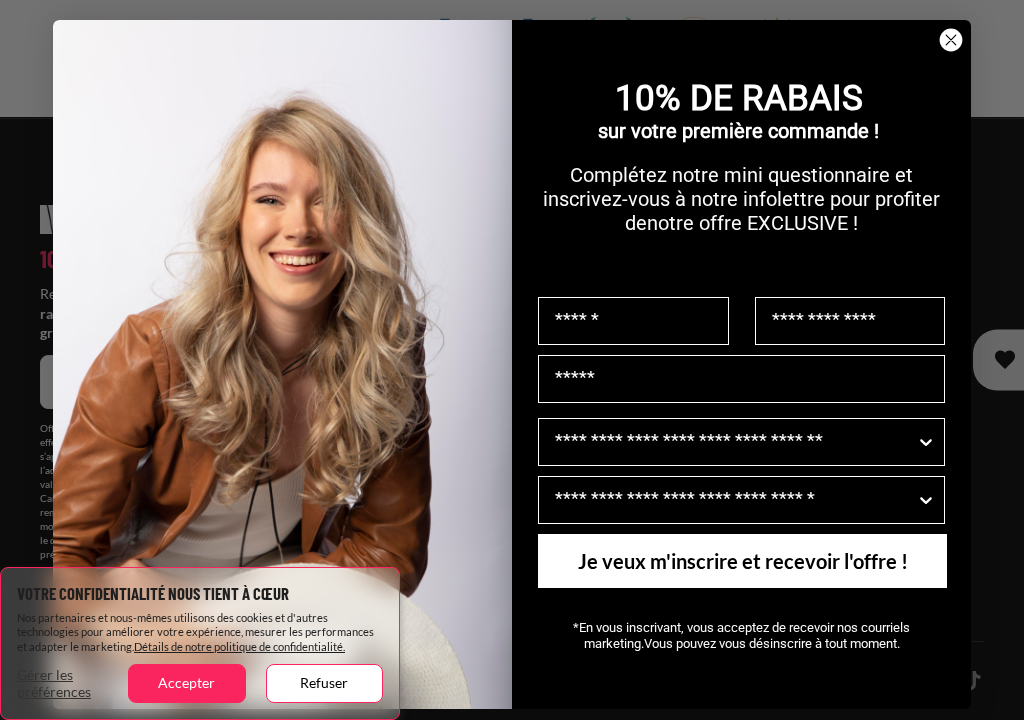 type on "**********" 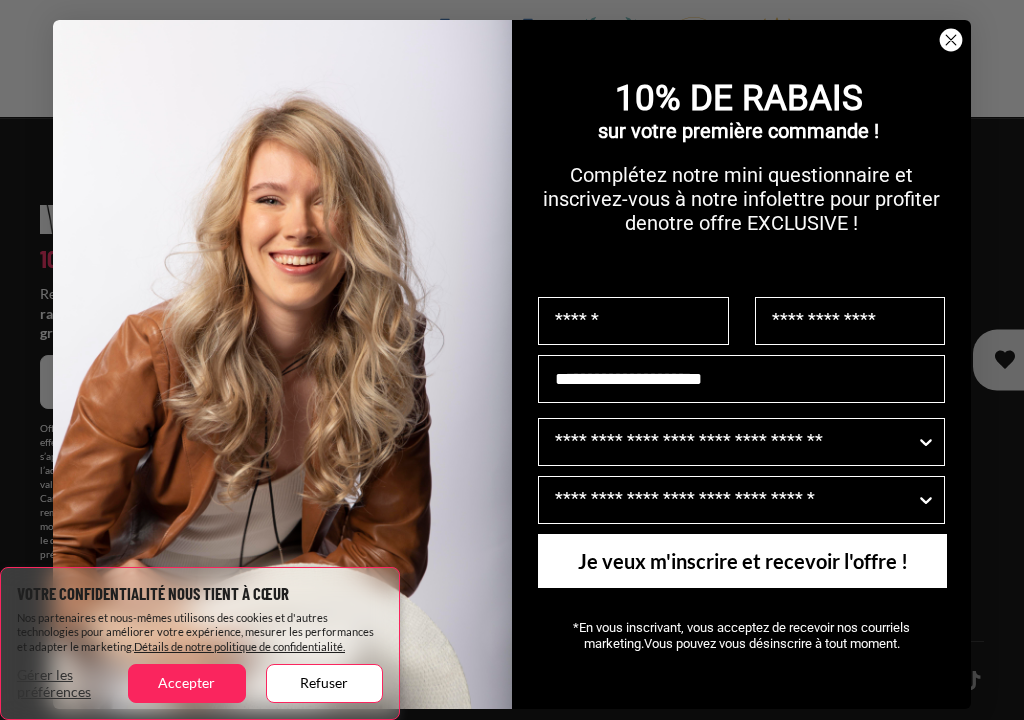 type on "**********" 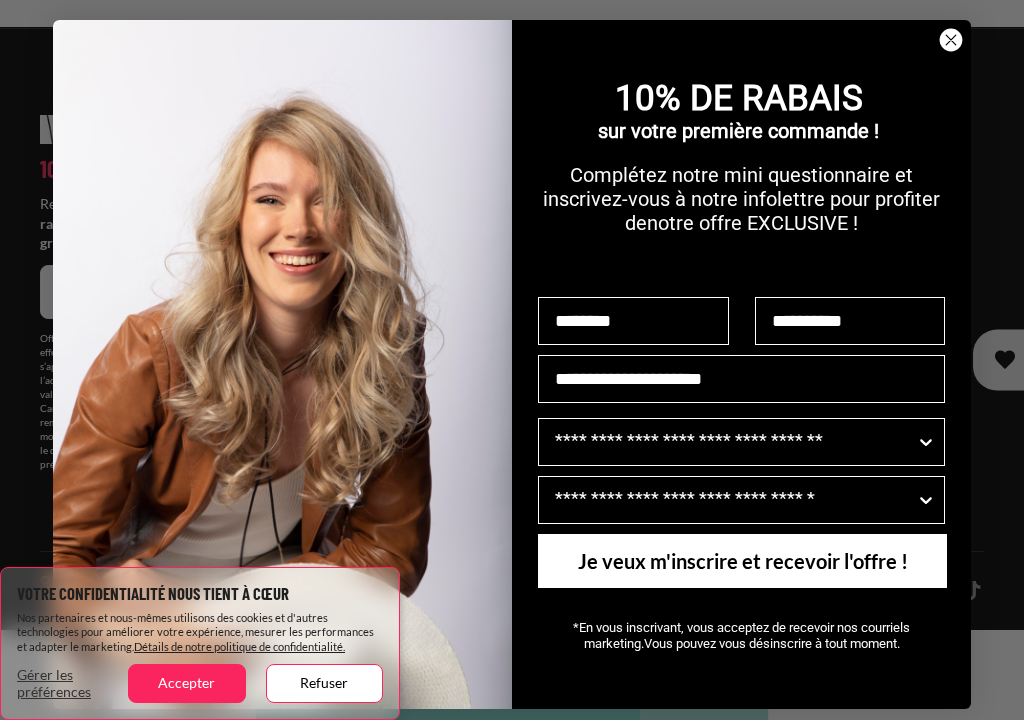 click on "********" at bounding box center (633, 321) 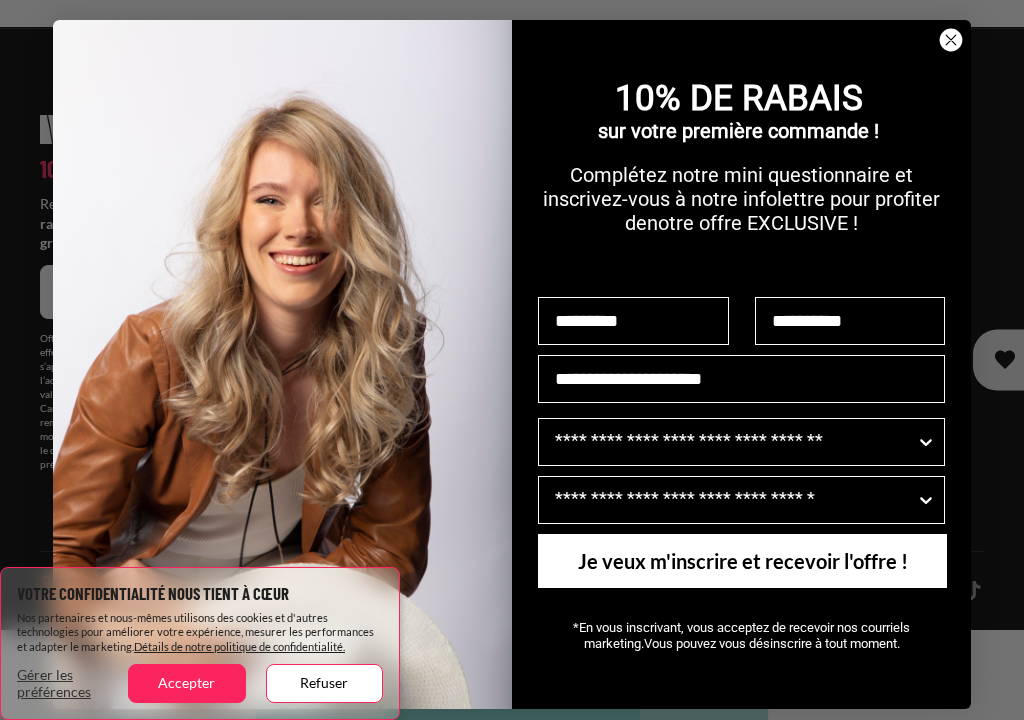 type on "*********" 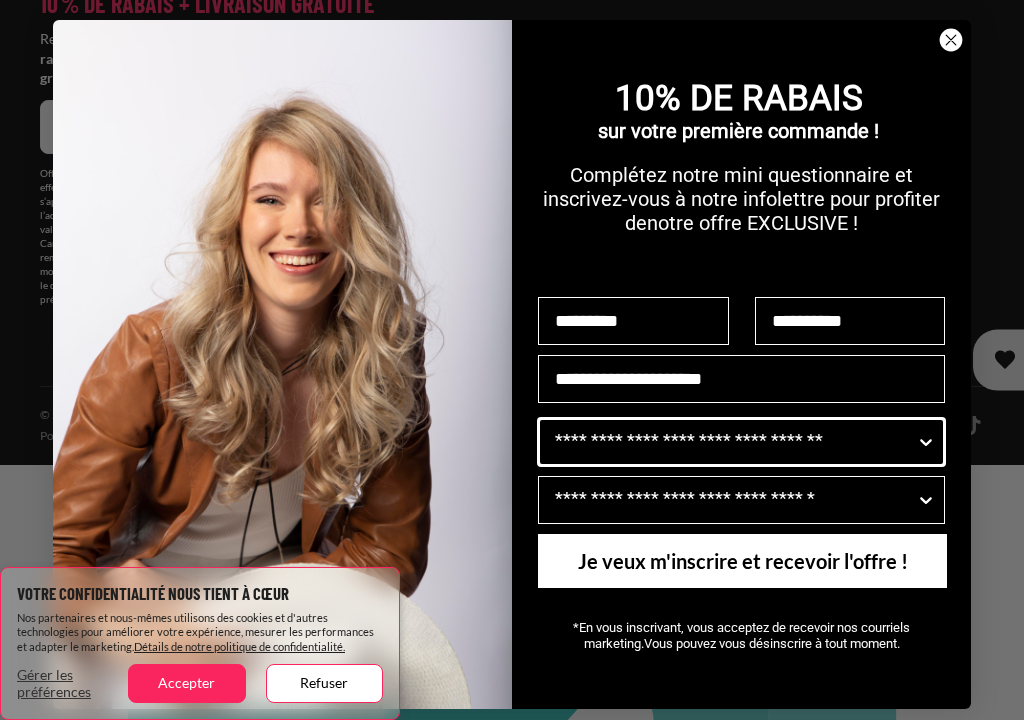 click on "Quelle est votre couleur de cheveux ?" at bounding box center [735, 442] 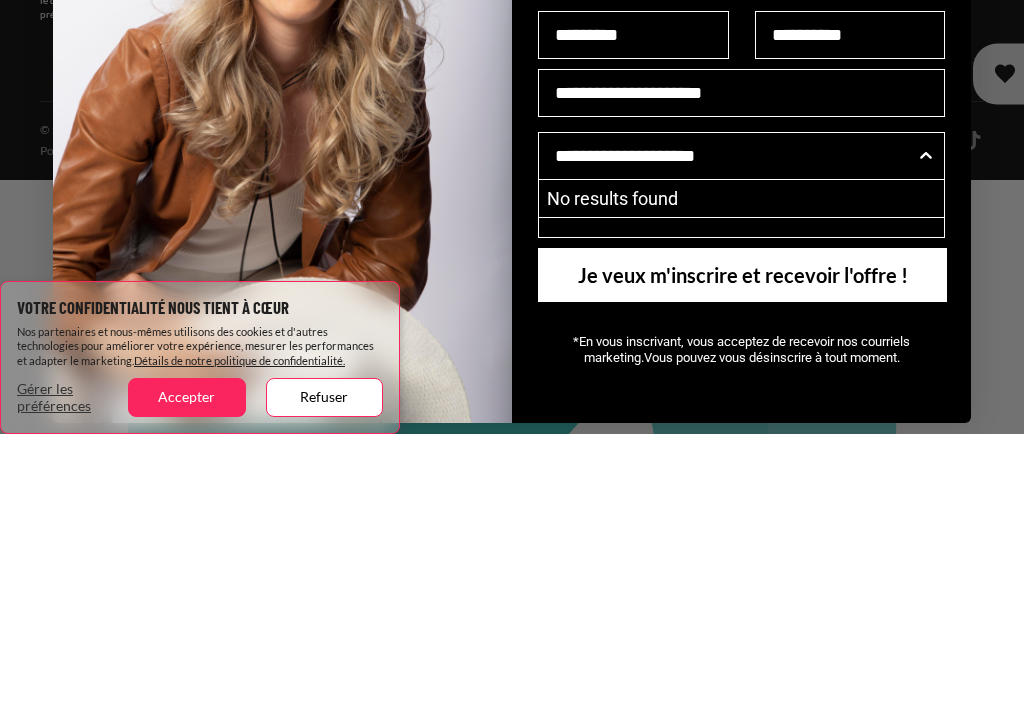 scroll, scrollTop: 1029, scrollLeft: 0, axis: vertical 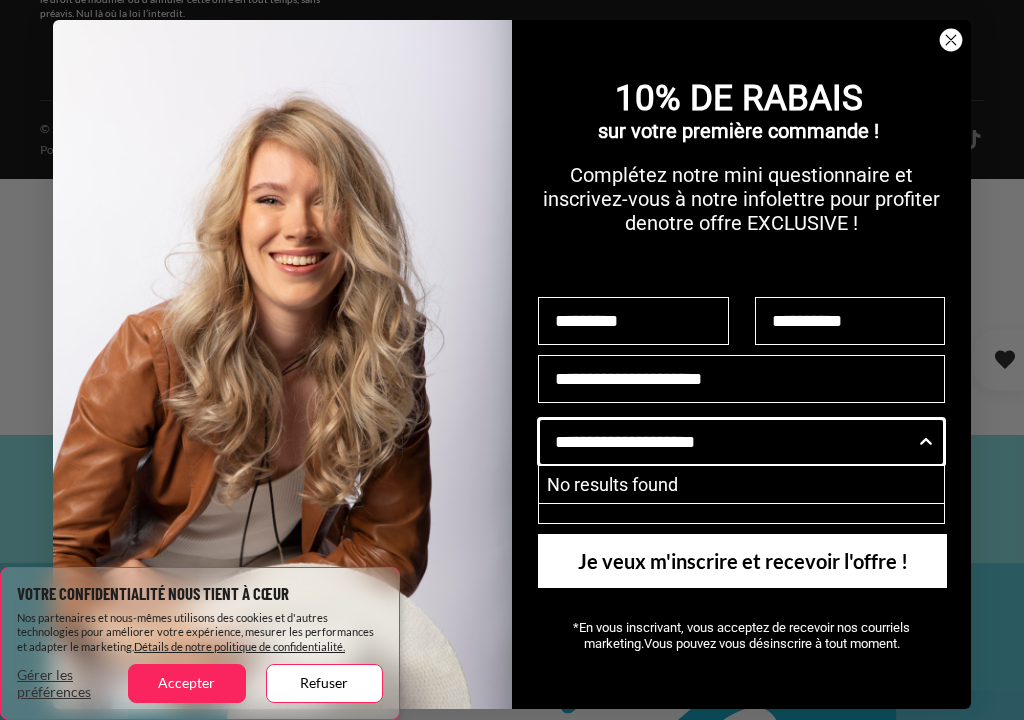 type on "**********" 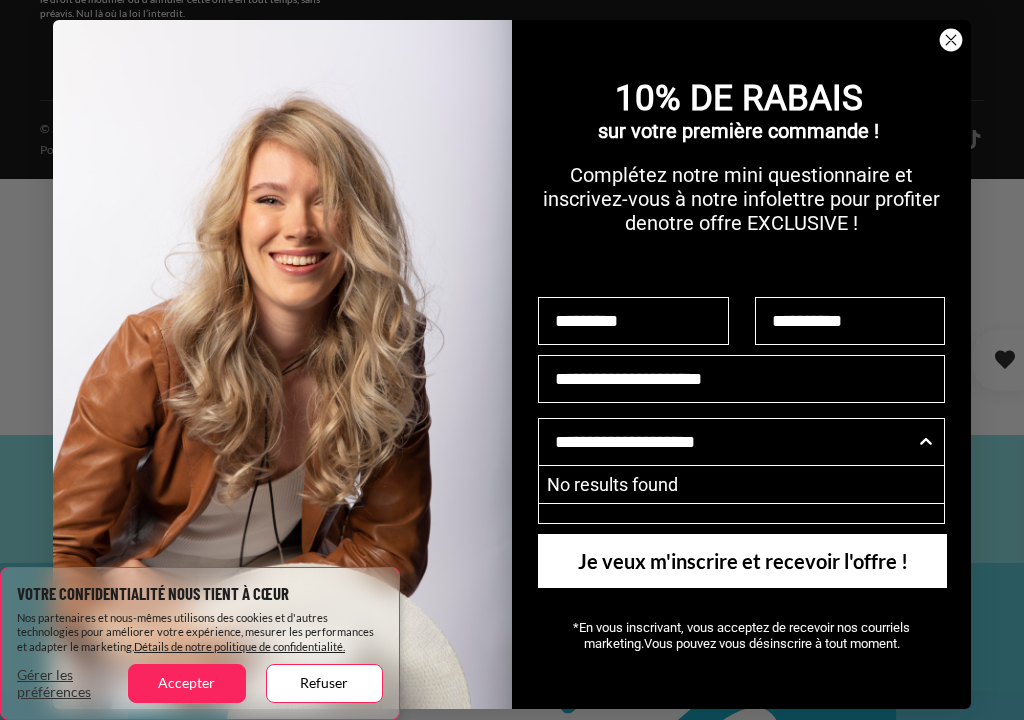 click on "Je veux m'inscrire et recevoir l'offre !" at bounding box center [742, 561] 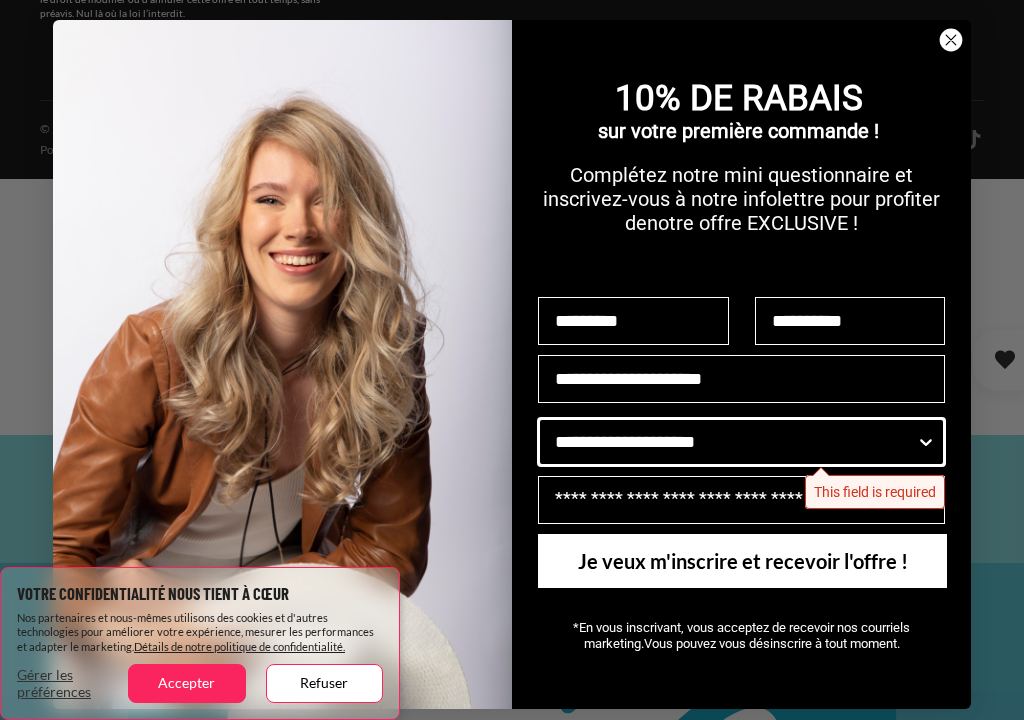 scroll, scrollTop: 1028, scrollLeft: 0, axis: vertical 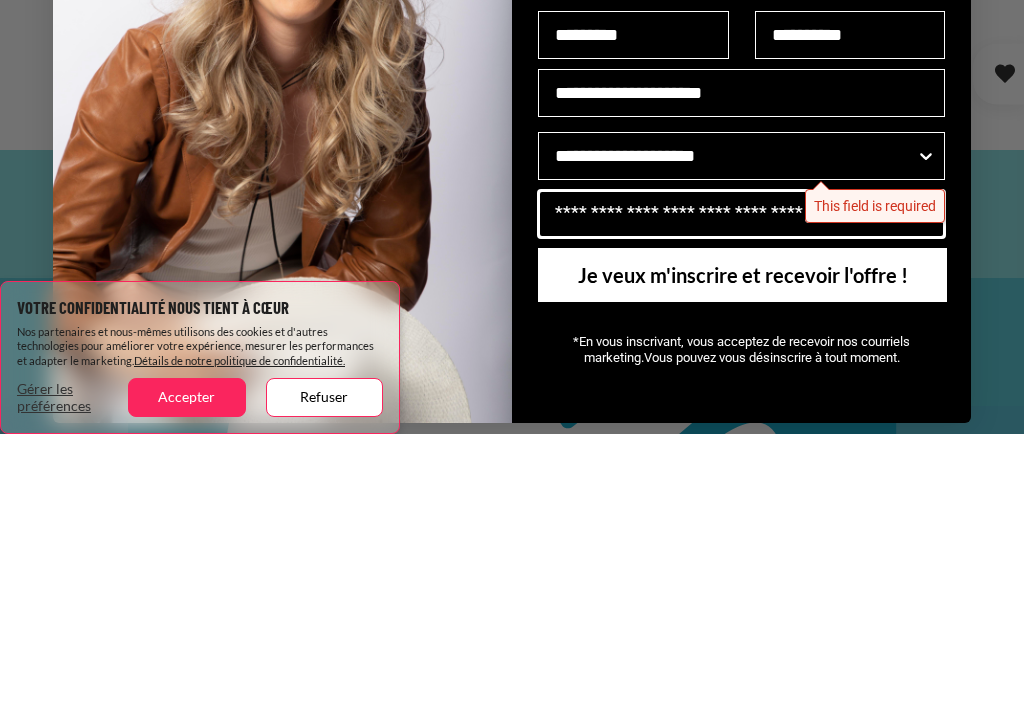 click on "Quels problèmes voulez-vous cibler" at bounding box center (735, 500) 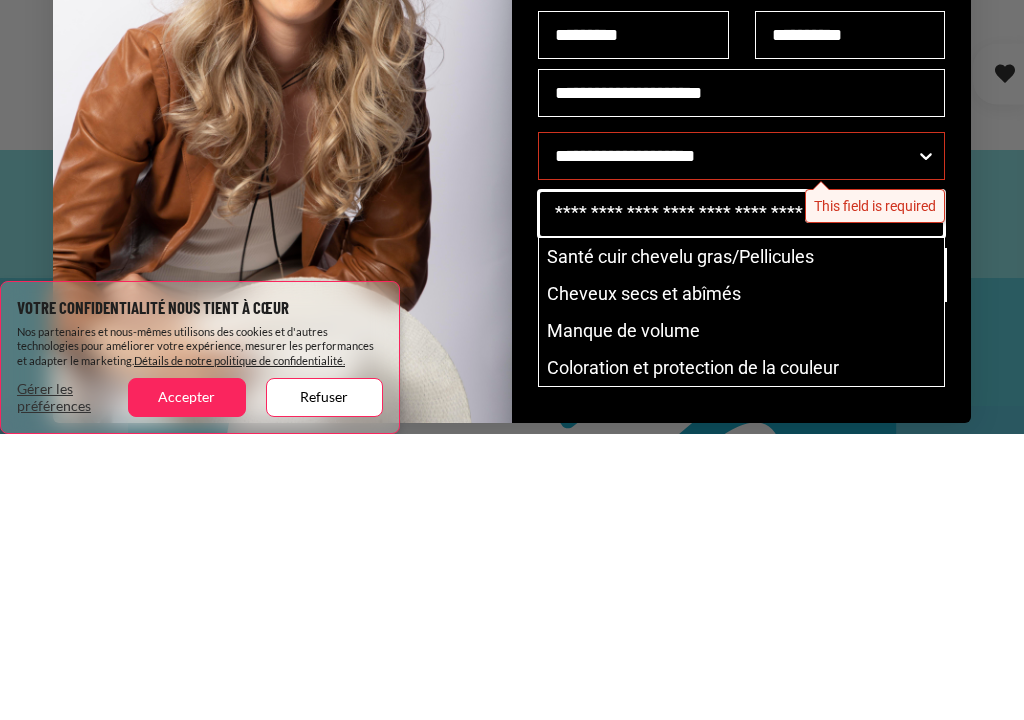 scroll, scrollTop: 3, scrollLeft: 0, axis: vertical 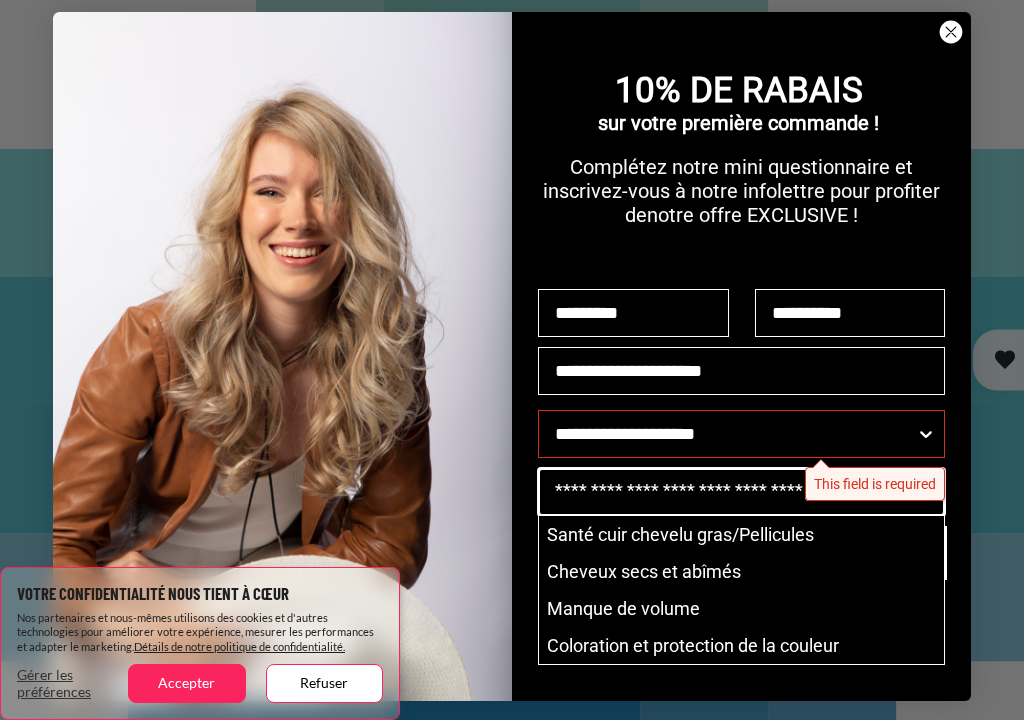 click on "Quels problèmes voulez-vous cibler" at bounding box center (735, 492) 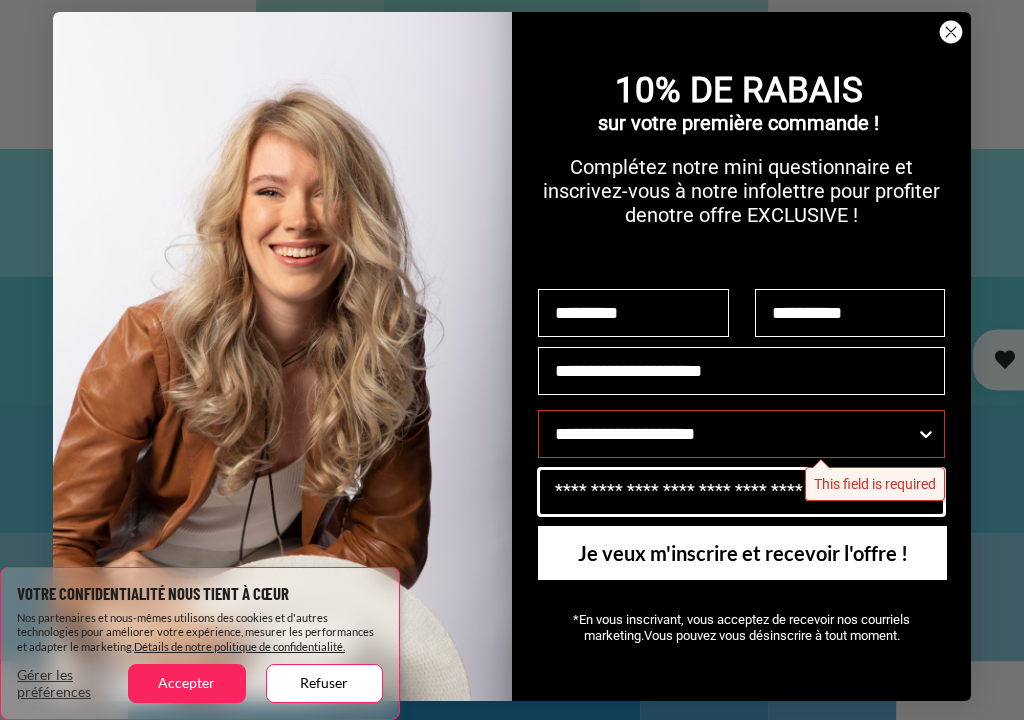 scroll, scrollTop: 0, scrollLeft: 0, axis: both 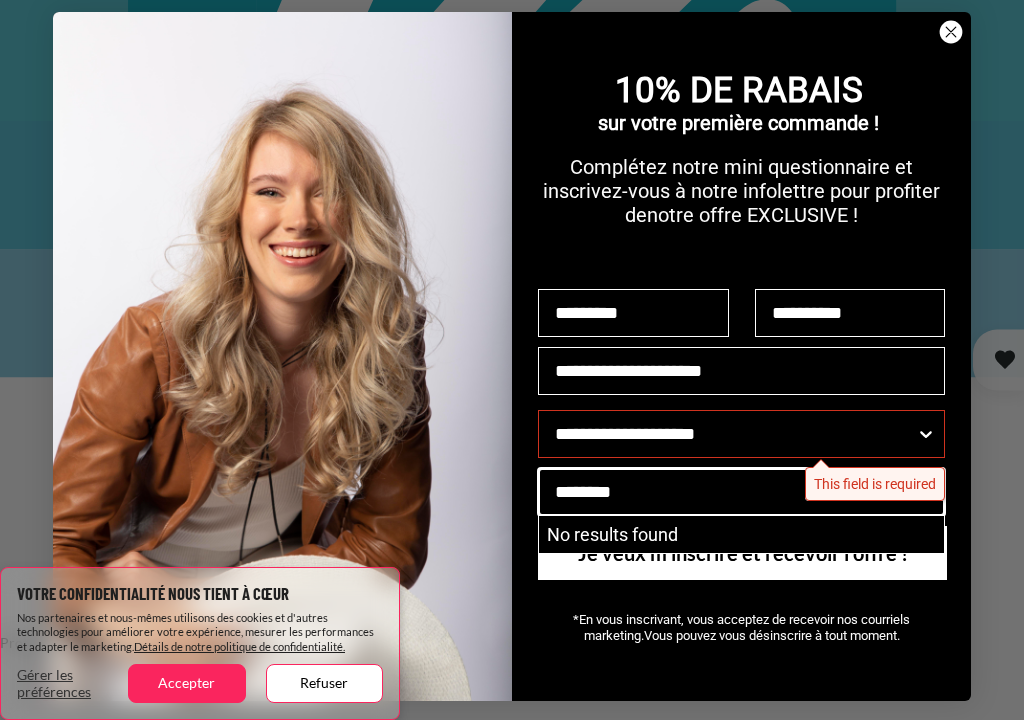 type on "********" 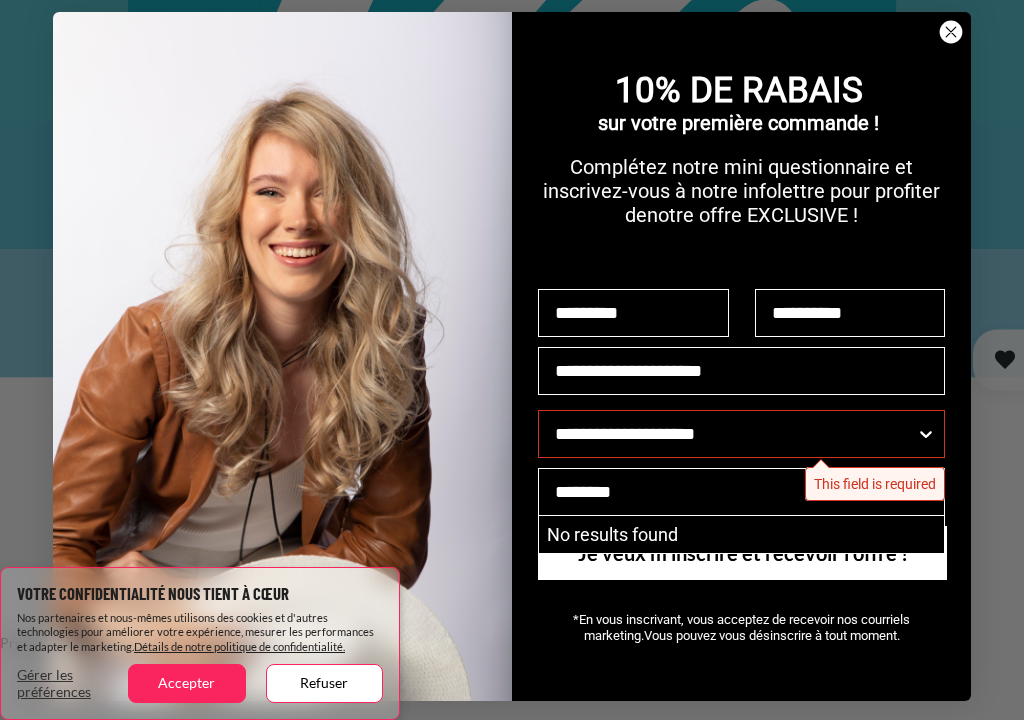 click on "*********" at bounding box center [633, 313] 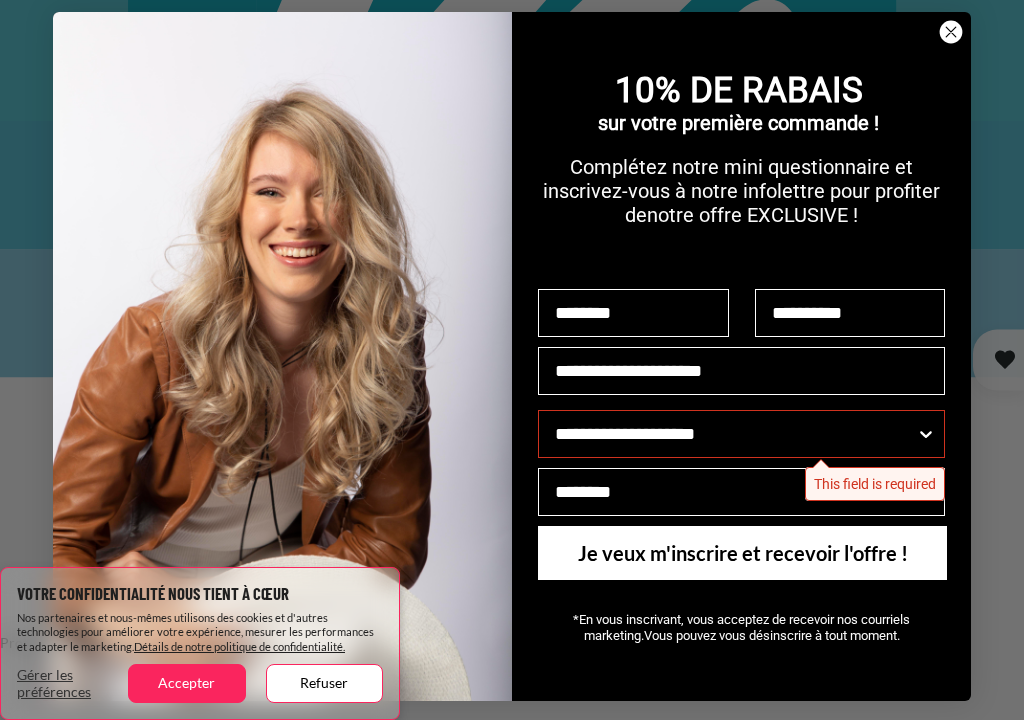 type on "********" 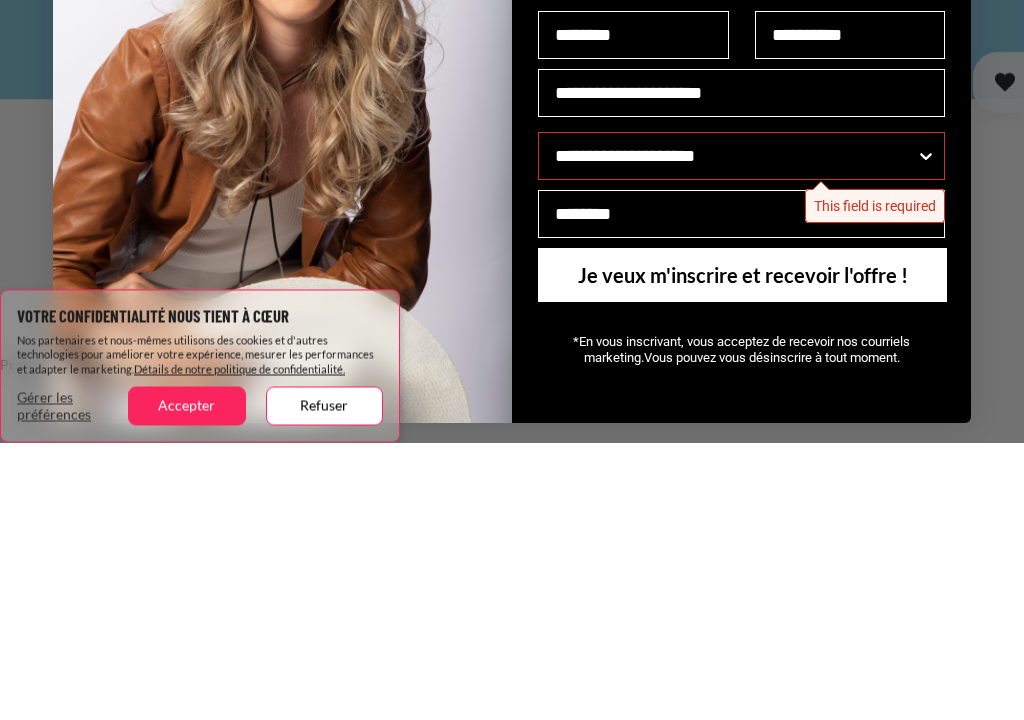 click at bounding box center [926, 434] 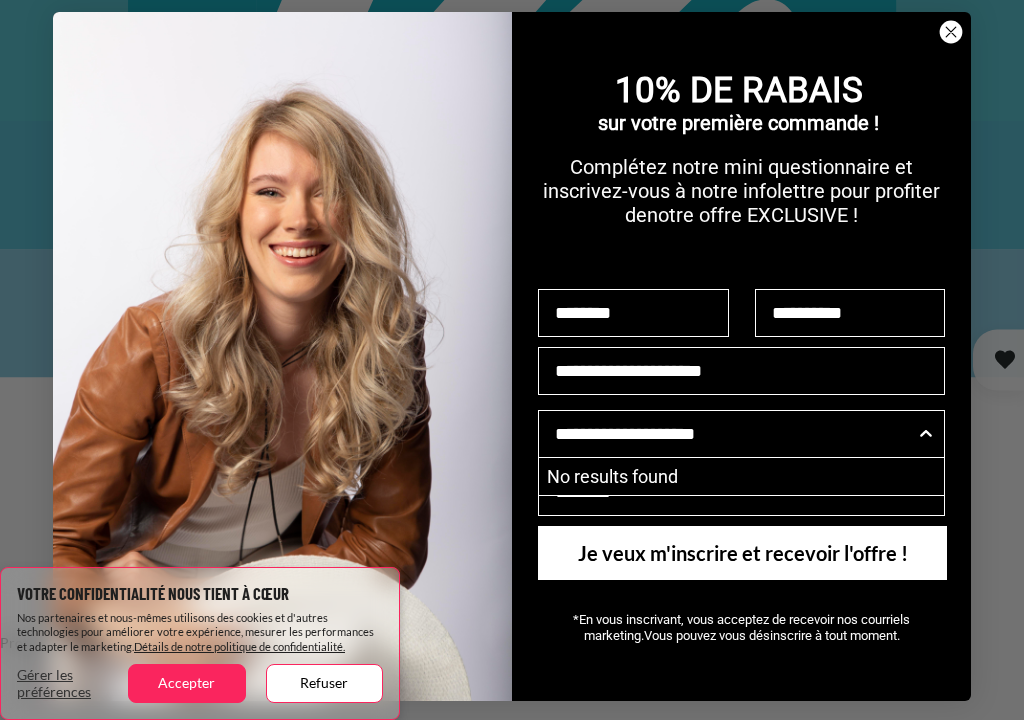 click 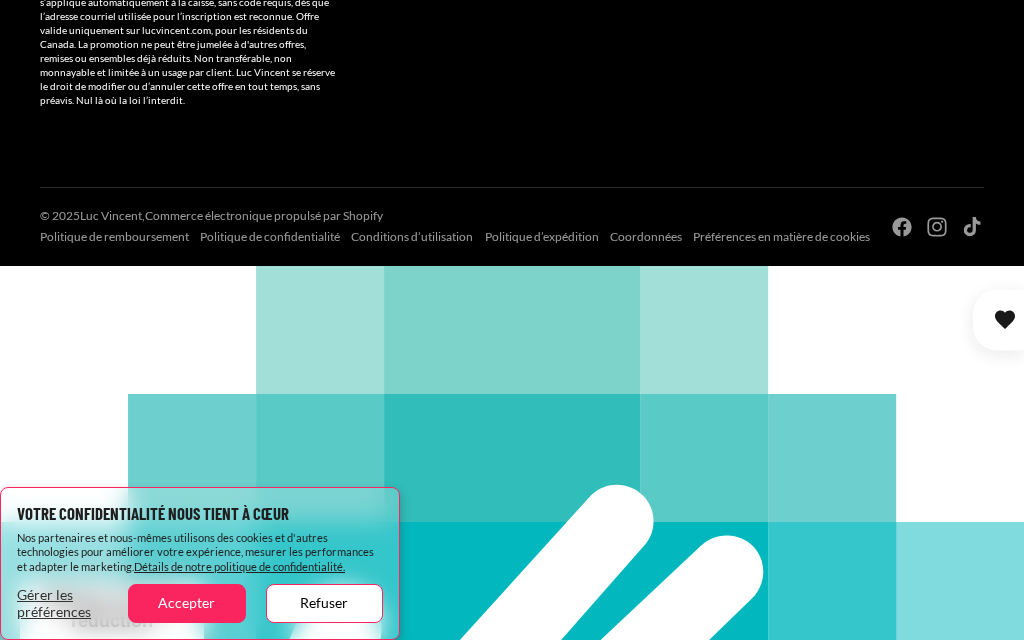 scroll, scrollTop: 937, scrollLeft: 0, axis: vertical 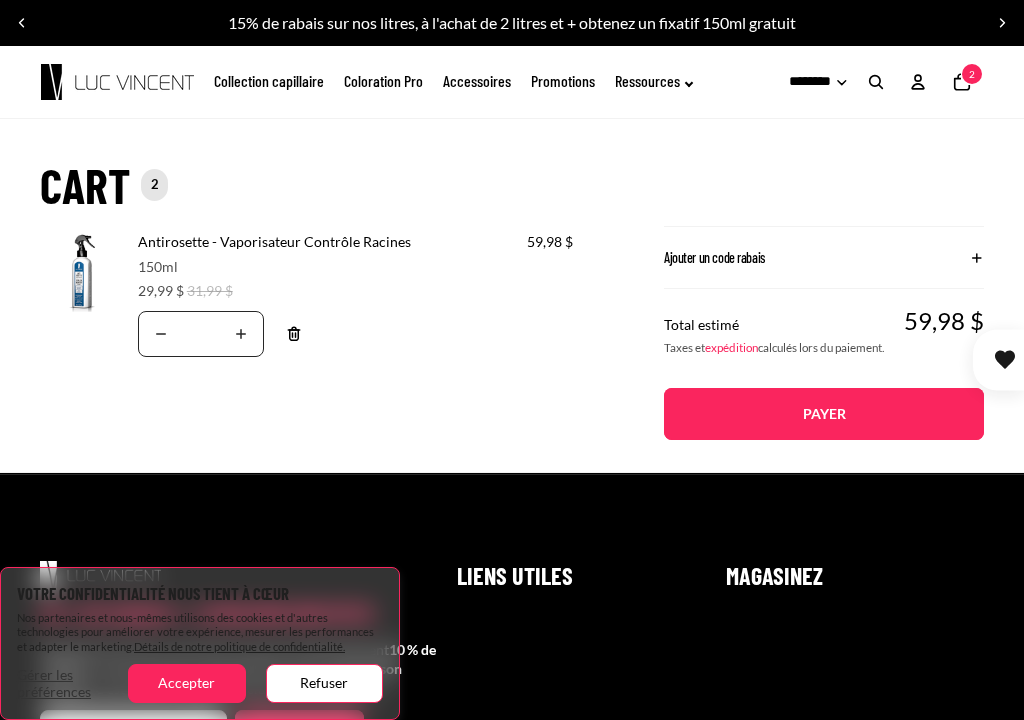 click on "Translation missing: fr.accessibility.decrease_quantity" at bounding box center [161, 334] 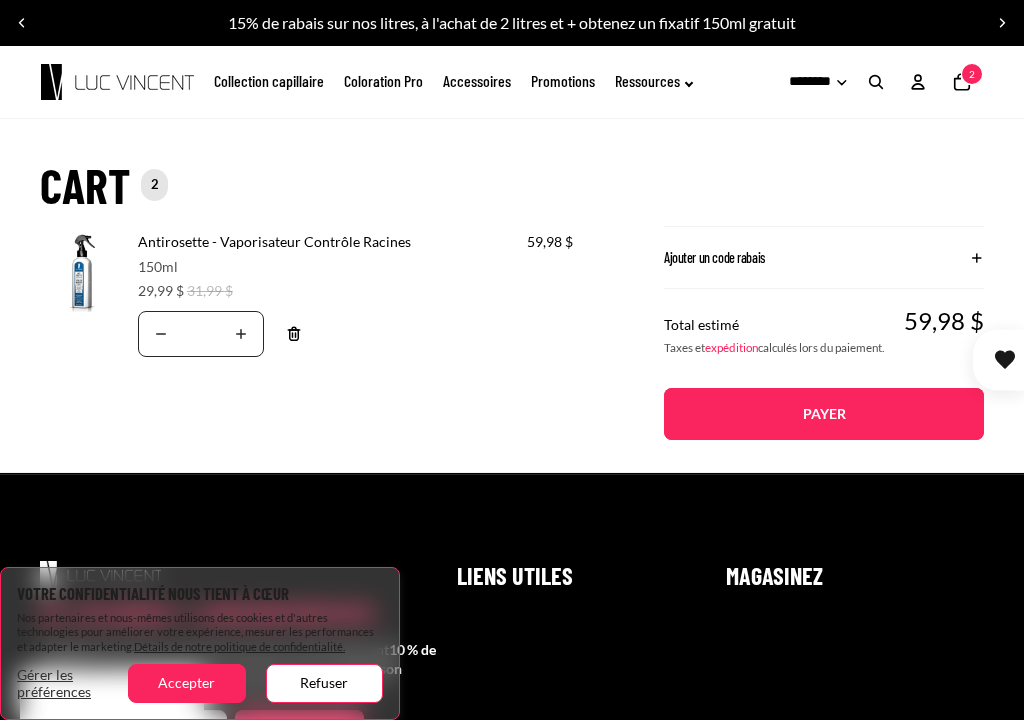 scroll, scrollTop: 120, scrollLeft: 0, axis: vertical 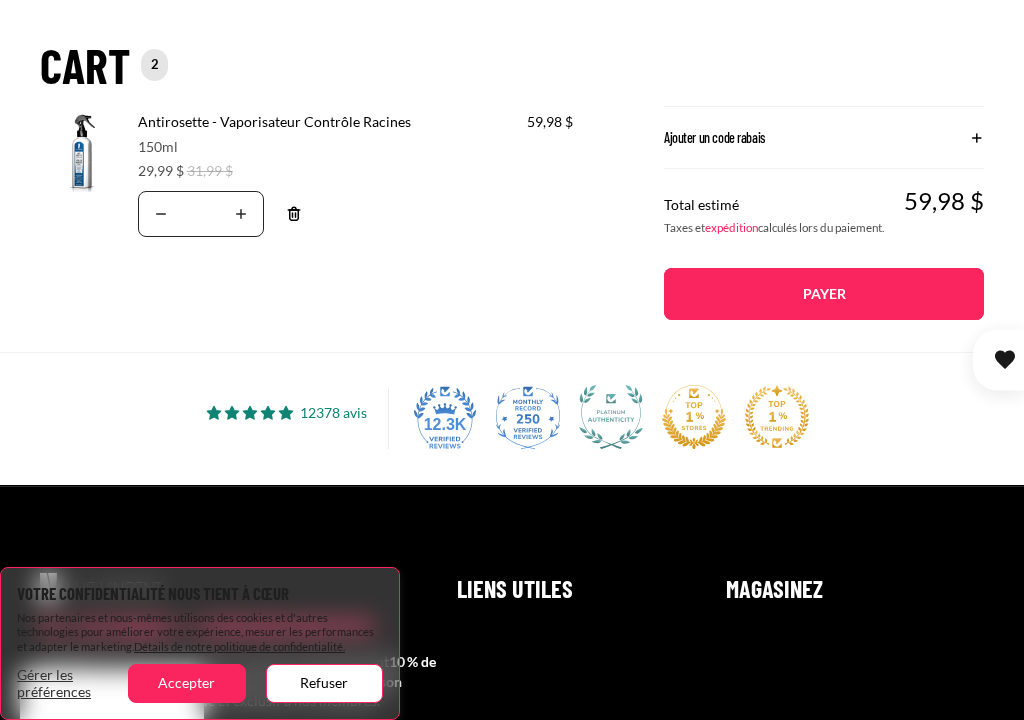 click on "*" at bounding box center [201, 214] 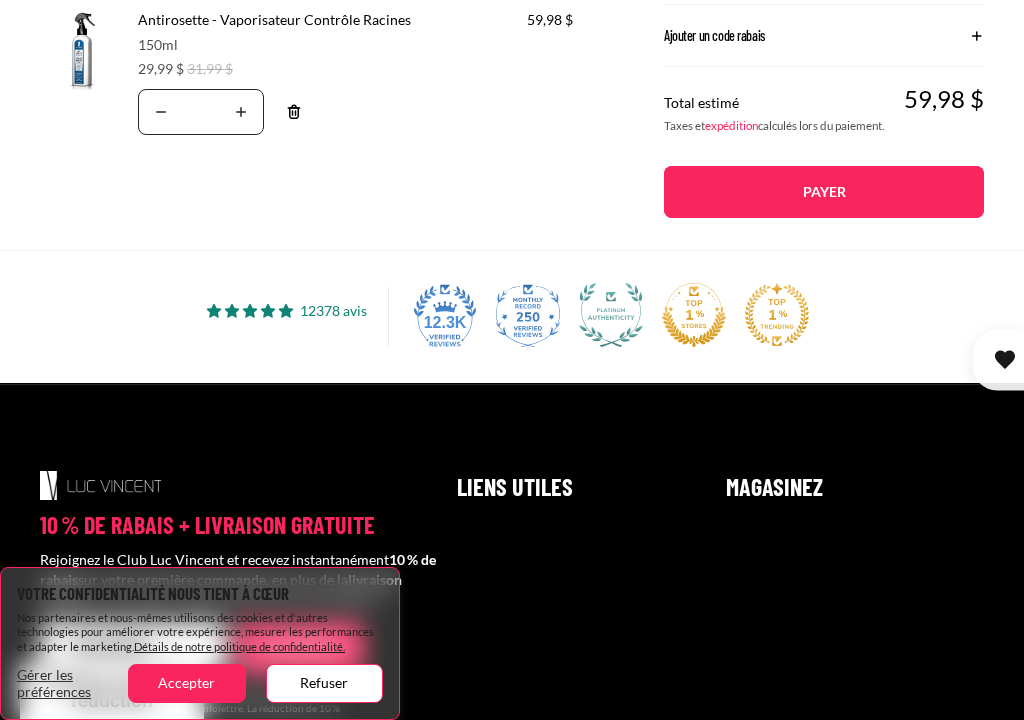 scroll, scrollTop: 75, scrollLeft: 0, axis: vertical 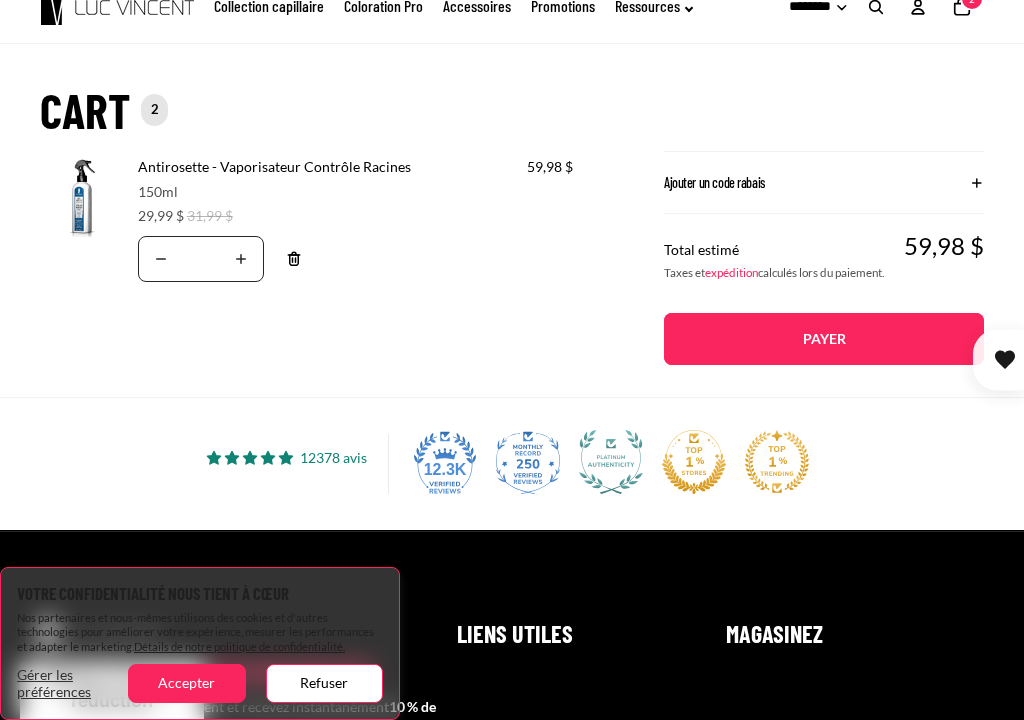 type on "*" 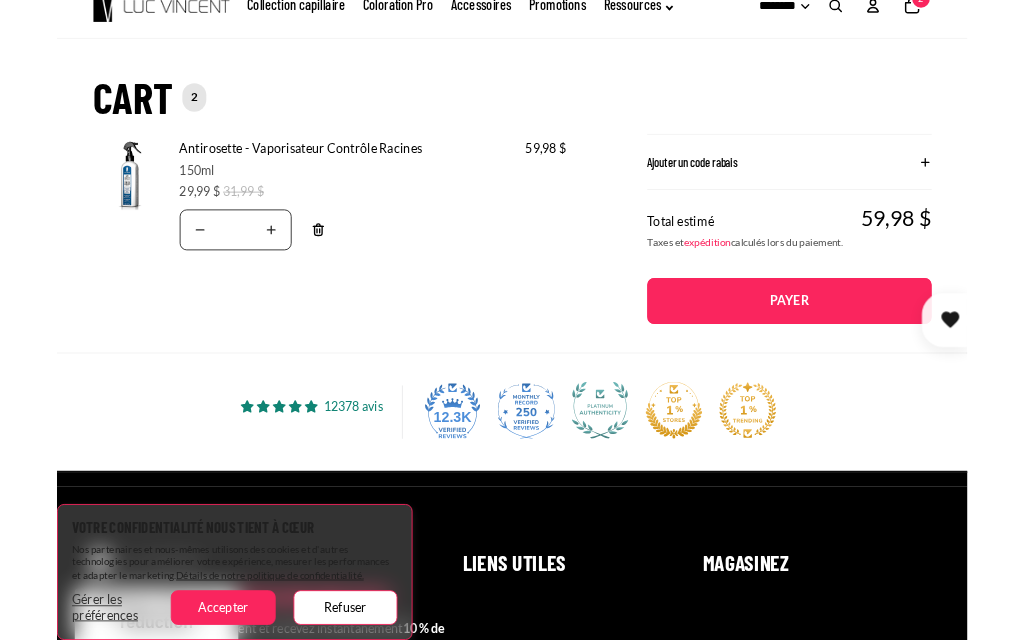 scroll, scrollTop: 0, scrollLeft: 0, axis: both 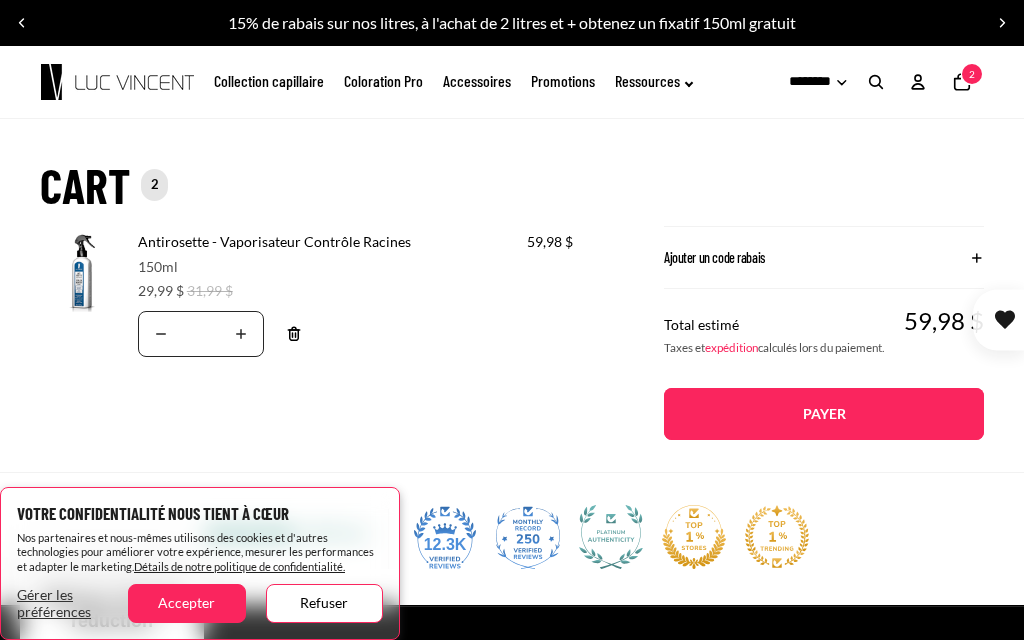 click on "2" 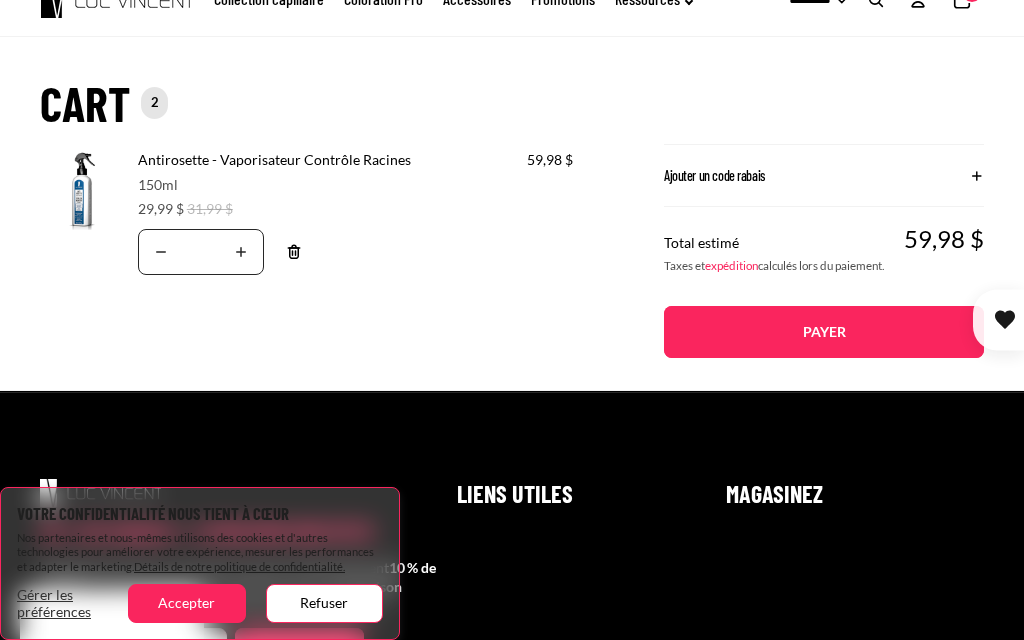 scroll, scrollTop: 82, scrollLeft: 0, axis: vertical 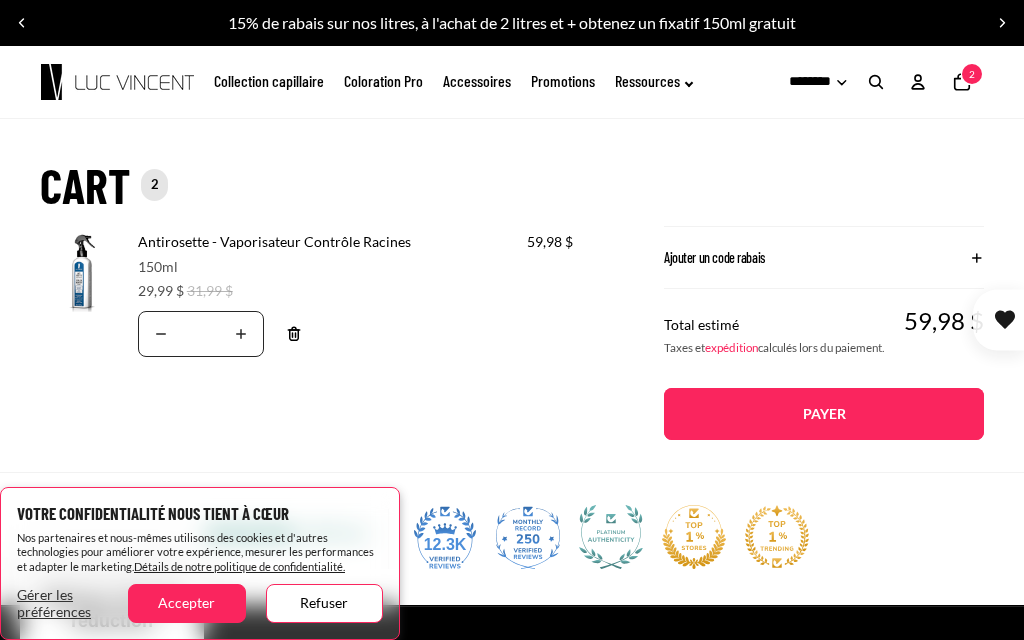 click 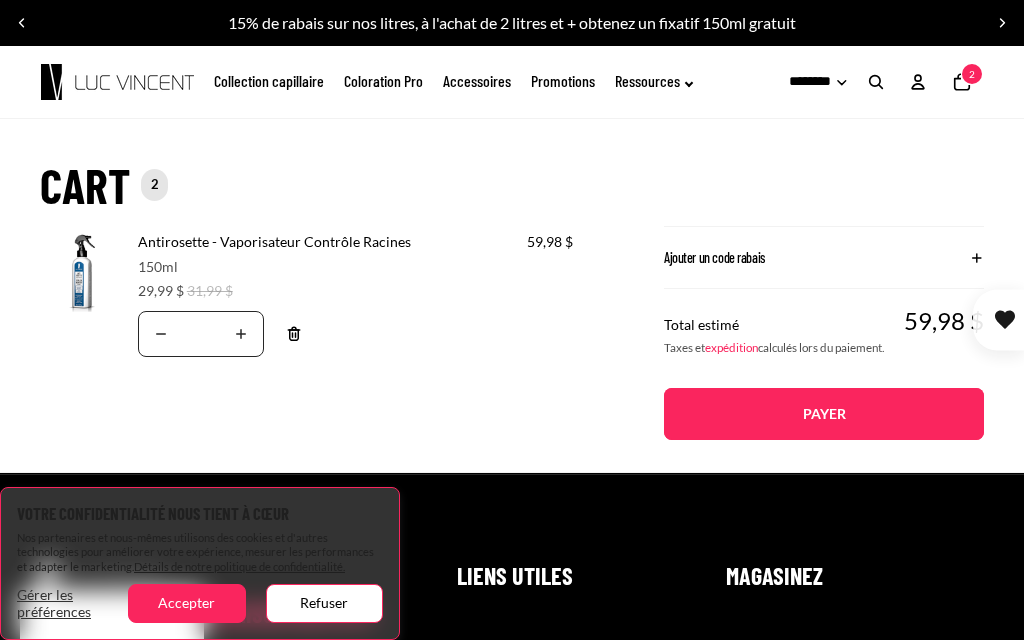 click on "Translation missing: fr.accessibility.decrease_quantity" at bounding box center (161, 334) 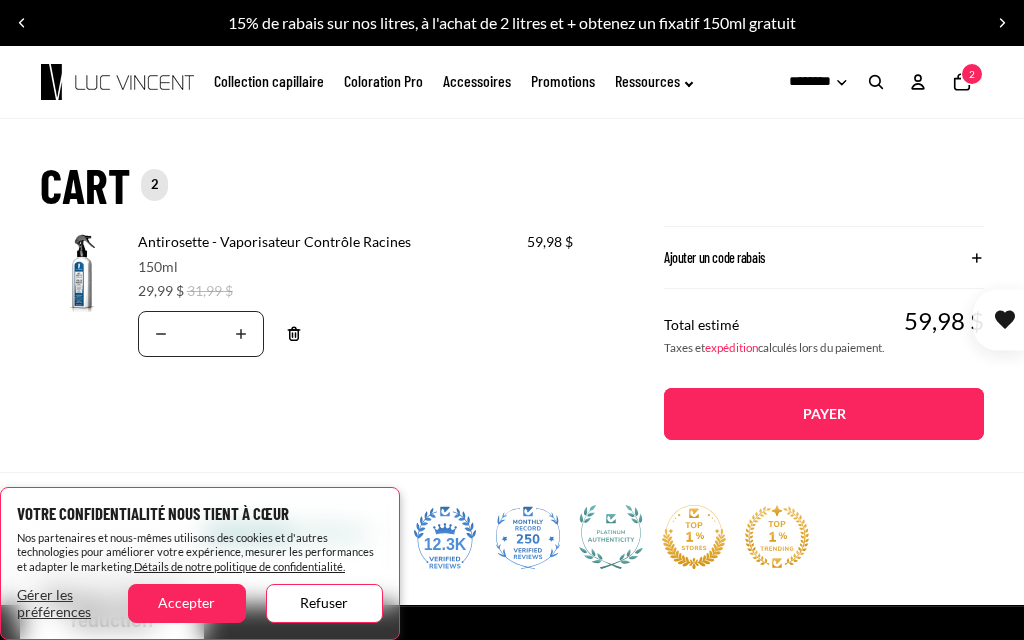 click on "Translation missing: fr.accessibility.decrease_quantity" at bounding box center [161, 334] 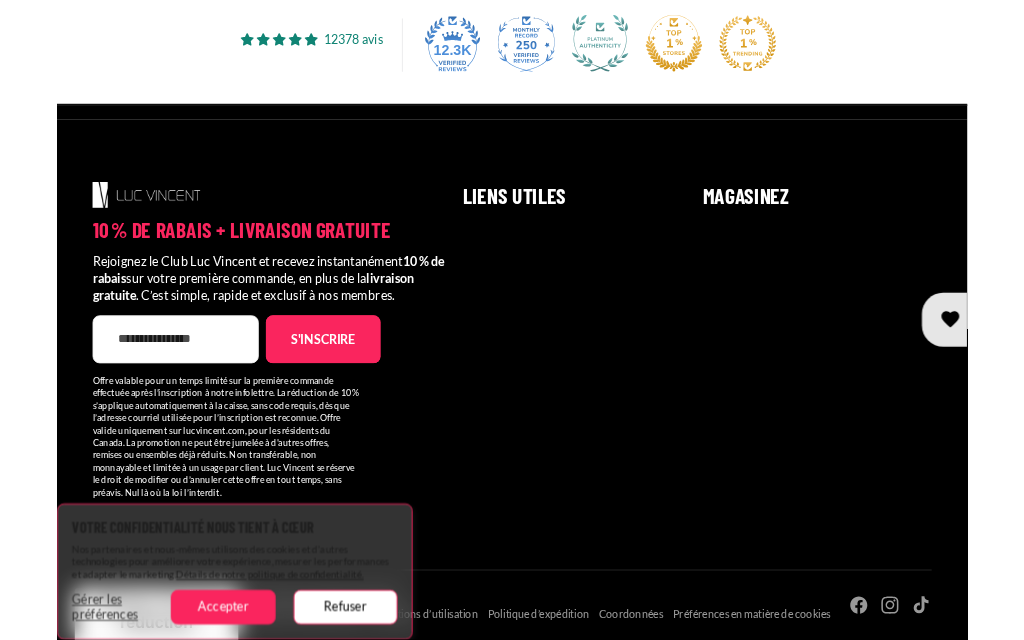 scroll, scrollTop: 0, scrollLeft: 0, axis: both 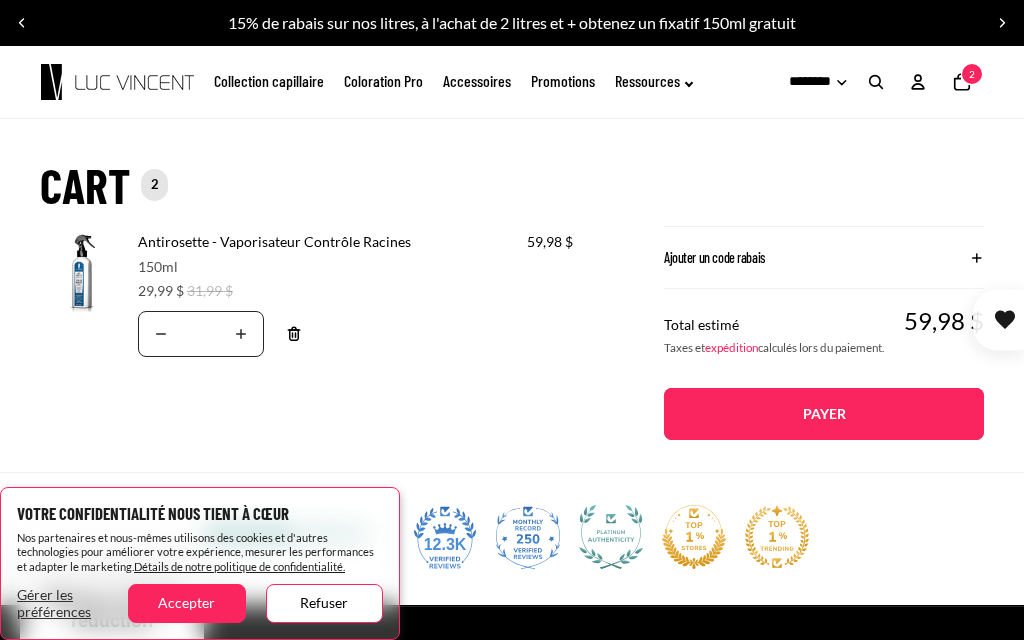 type on "*" 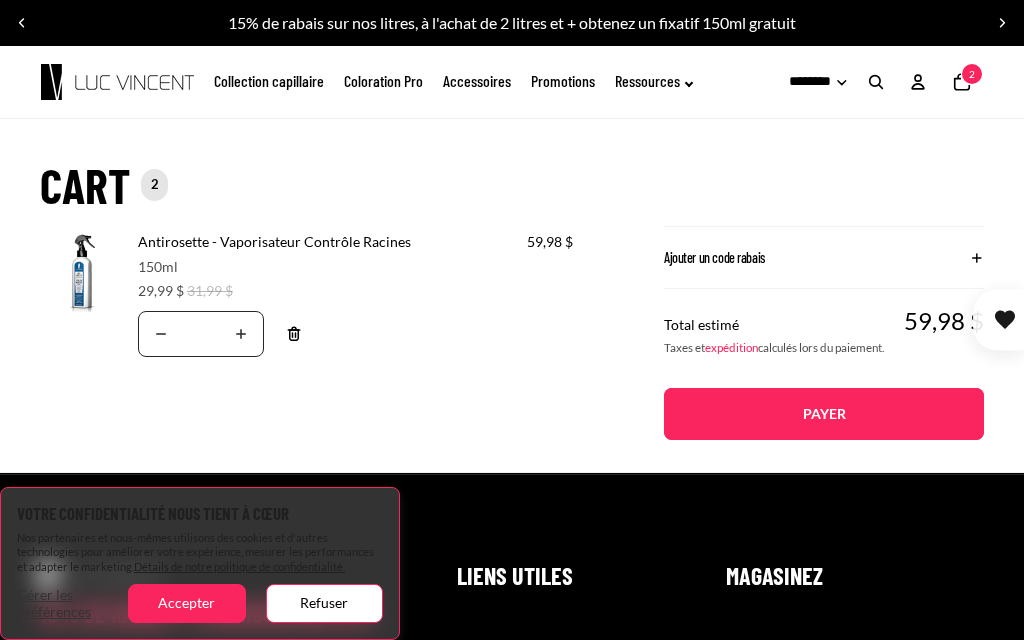 click on "59,98 $" at bounding box center [550, 242] 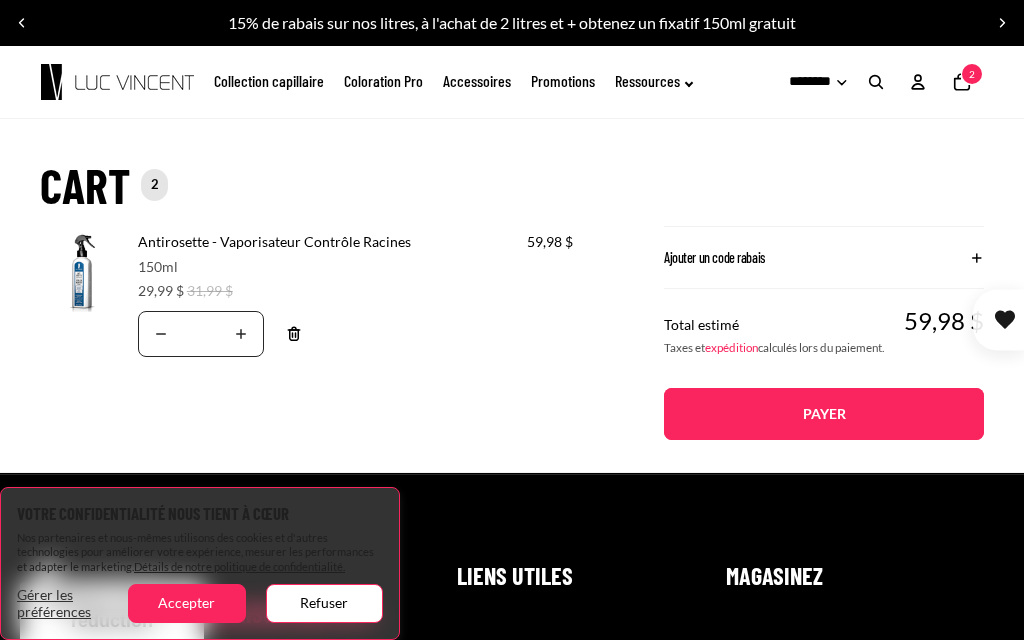 click on "Refuser" at bounding box center (324, 603) 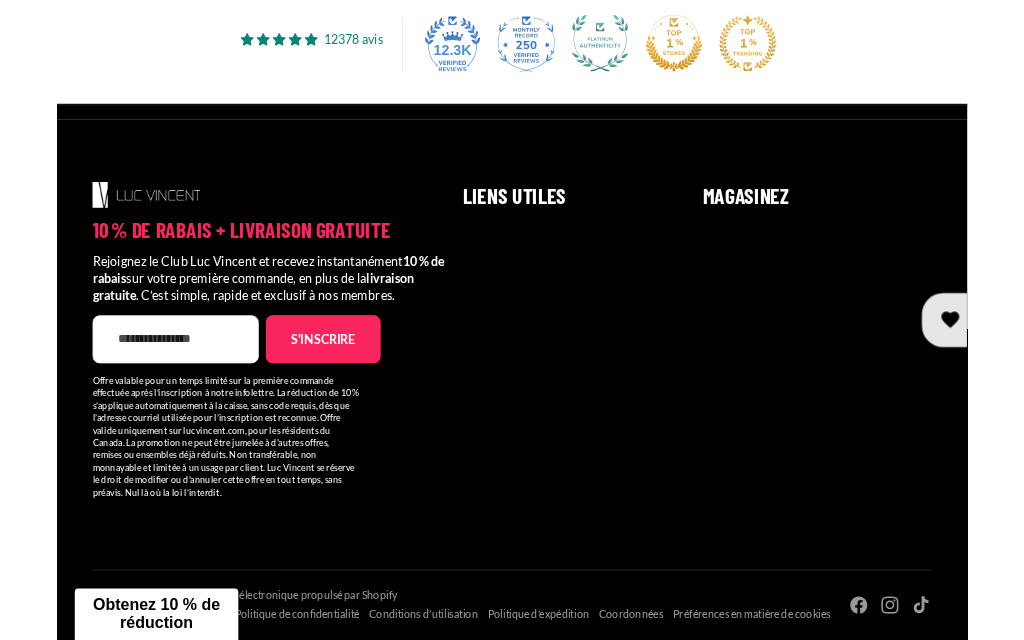 scroll, scrollTop: 0, scrollLeft: 0, axis: both 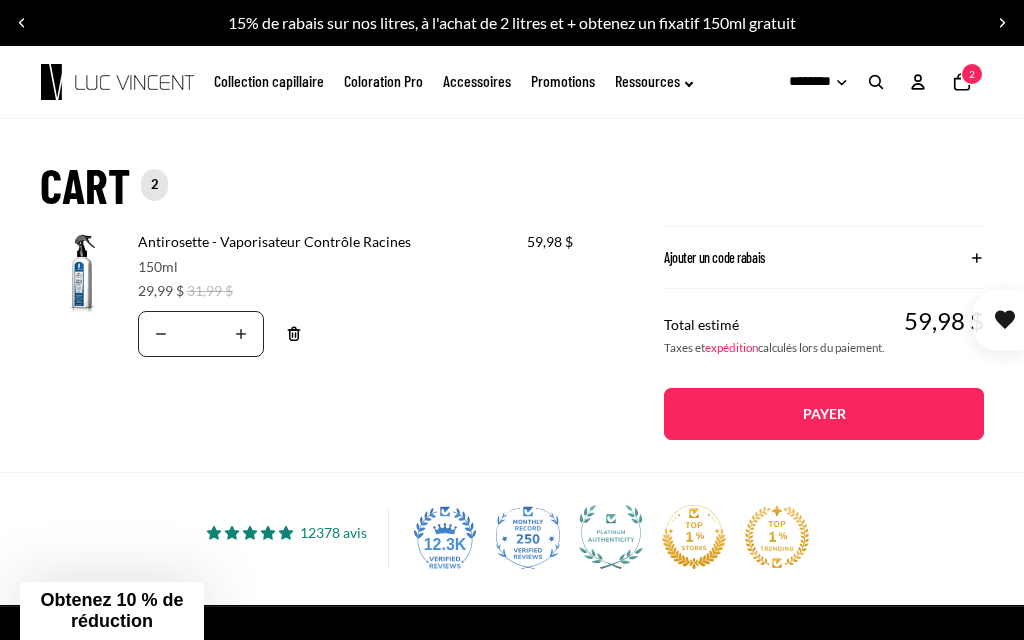 click 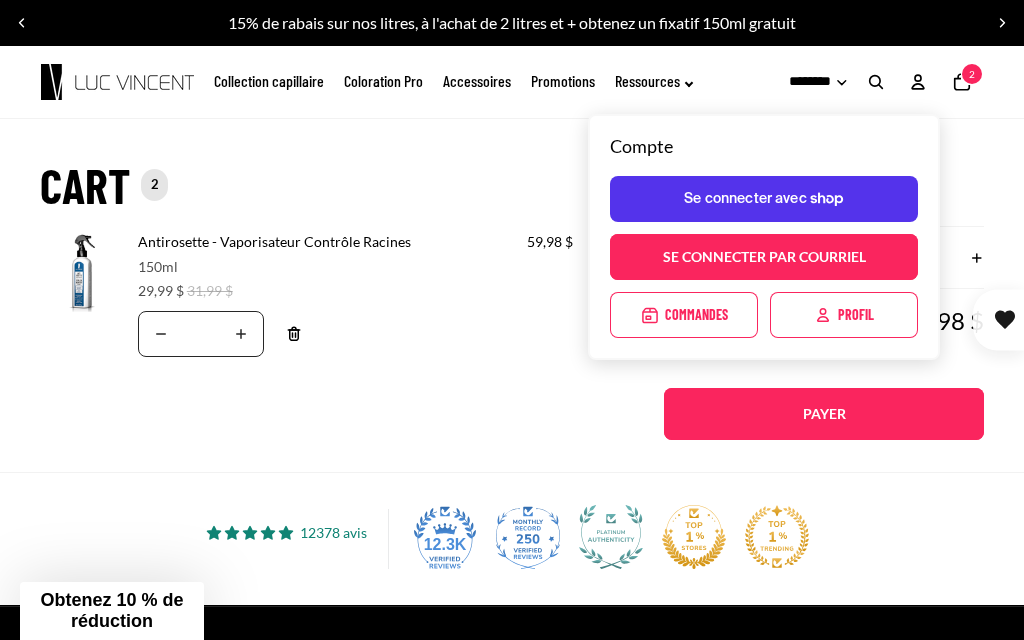 click at bounding box center (82, 271) 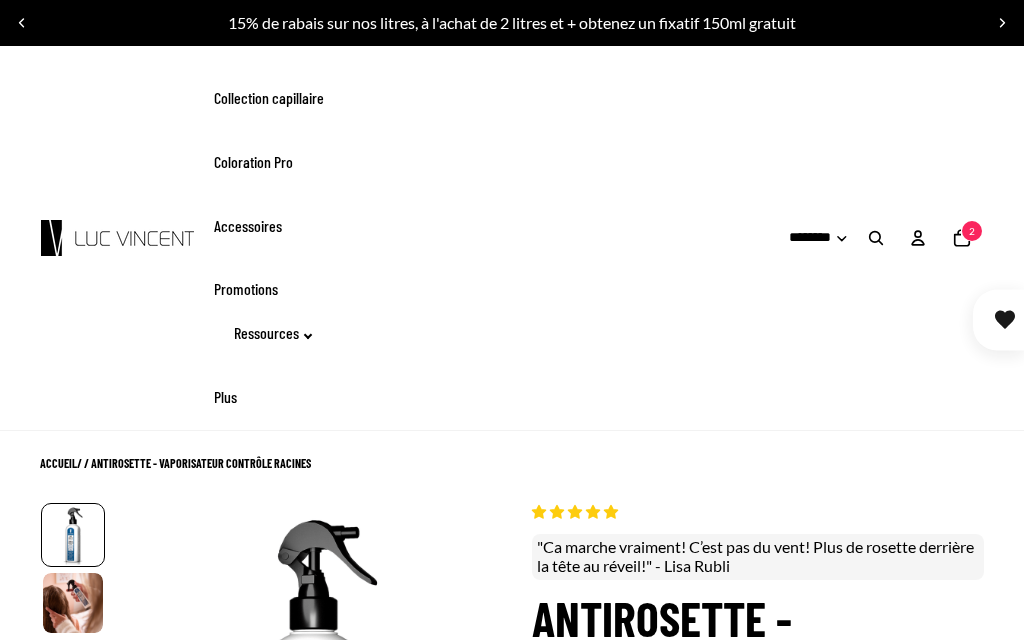 scroll, scrollTop: 0, scrollLeft: 0, axis: both 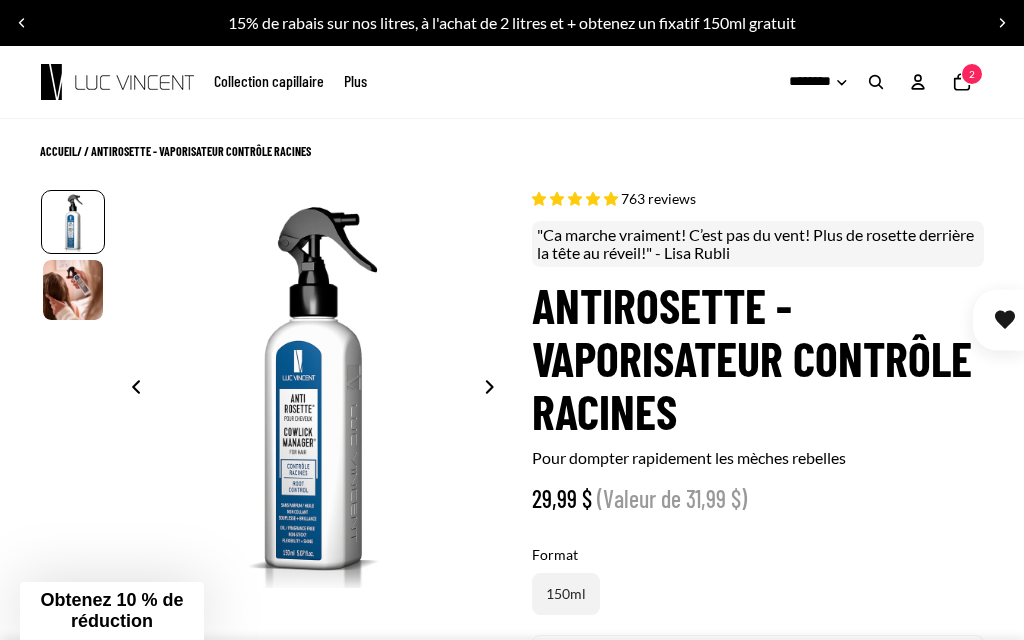 select on "**********" 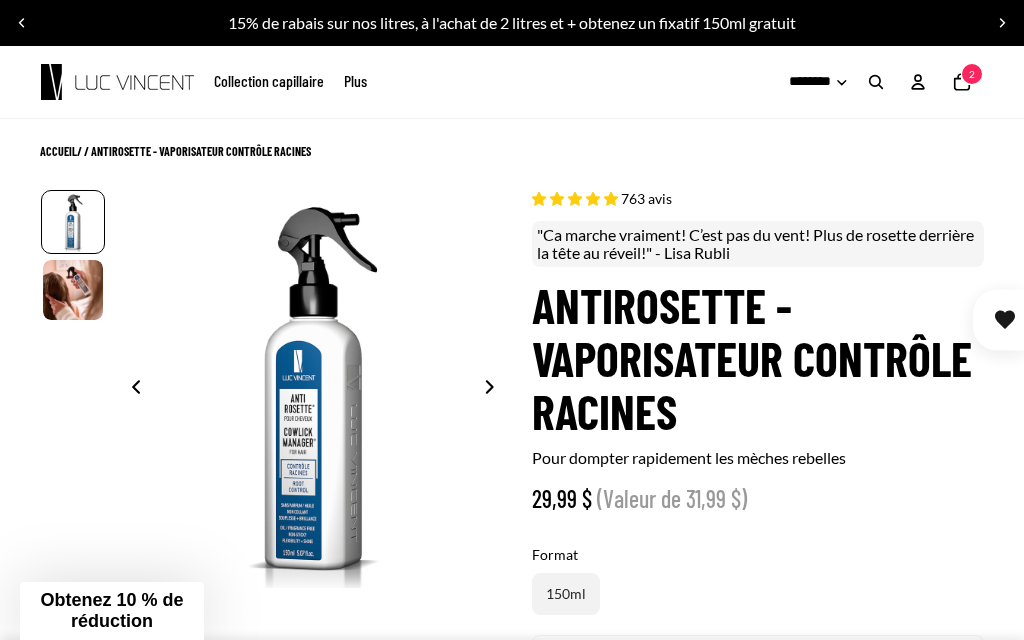 click 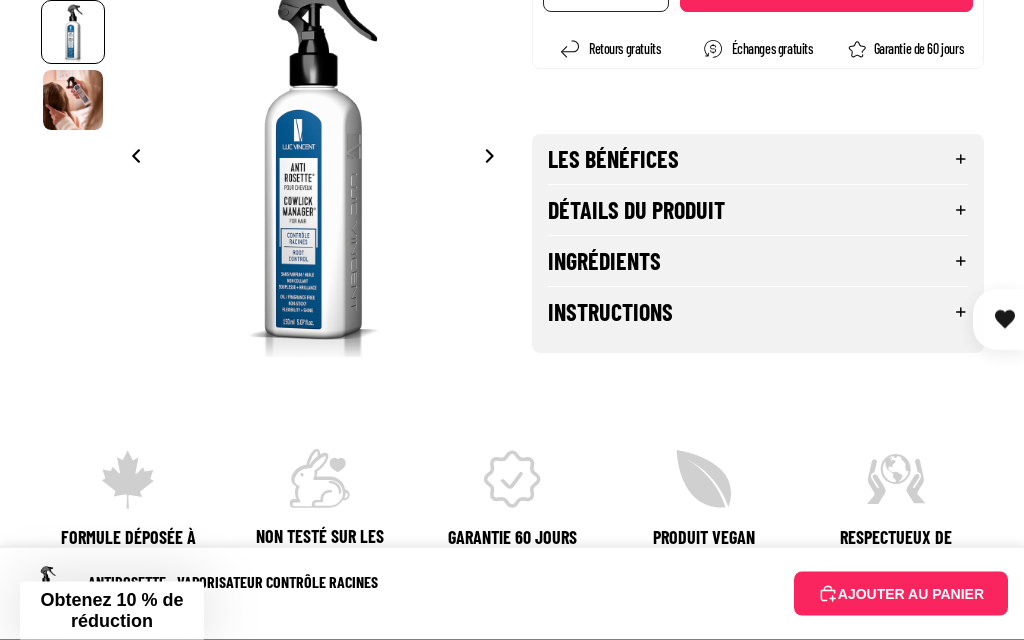 scroll, scrollTop: 0, scrollLeft: 0, axis: both 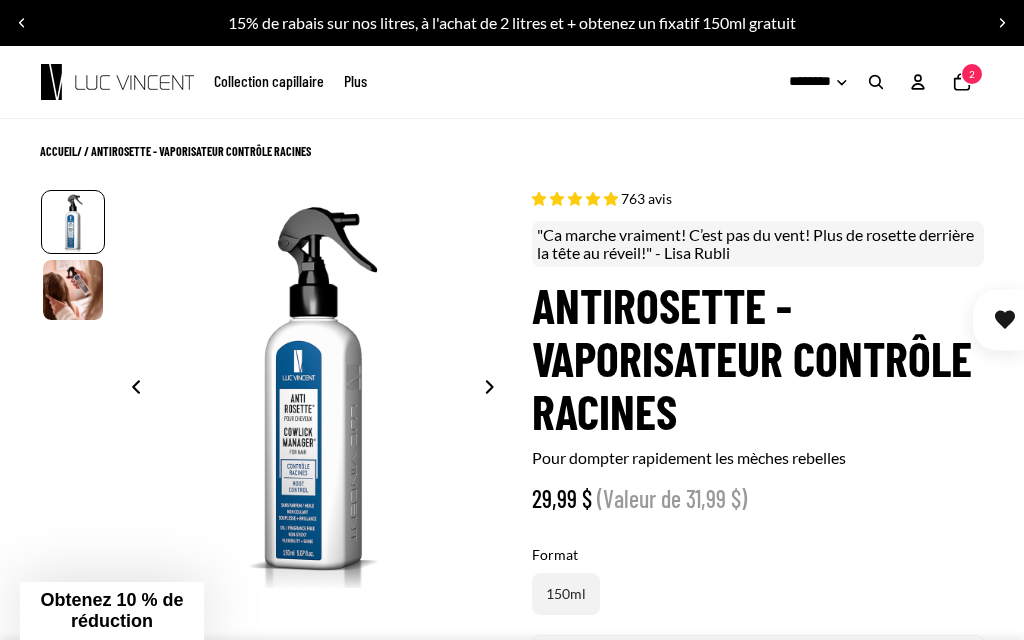click at bounding box center [876, 82] 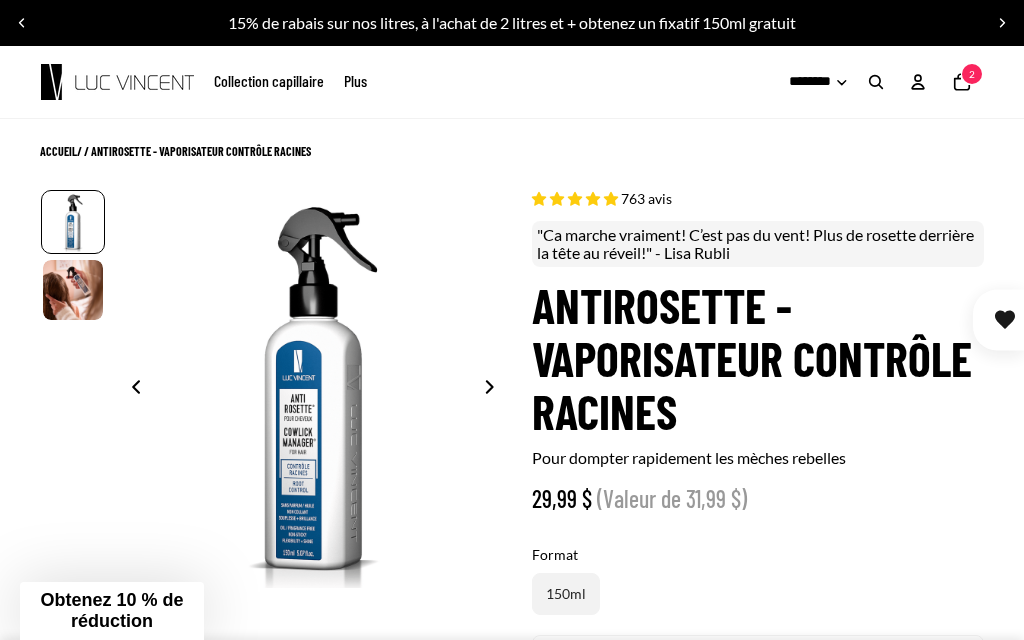 click on "Nombre total d'articles dans le panier: 2
2" 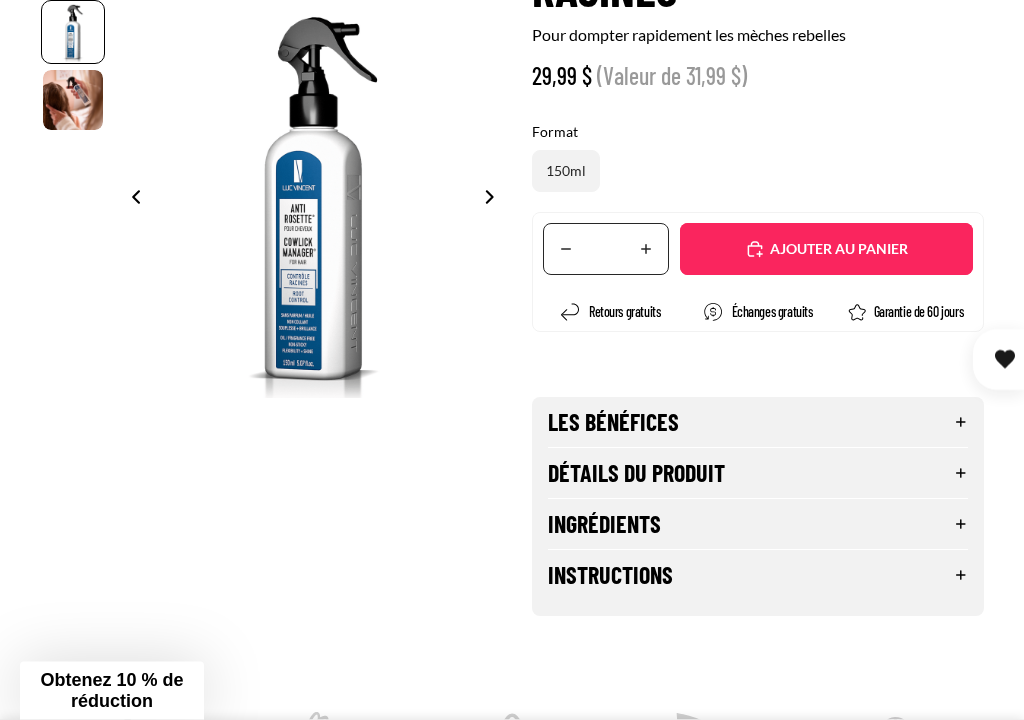 scroll, scrollTop: 423, scrollLeft: 0, axis: vertical 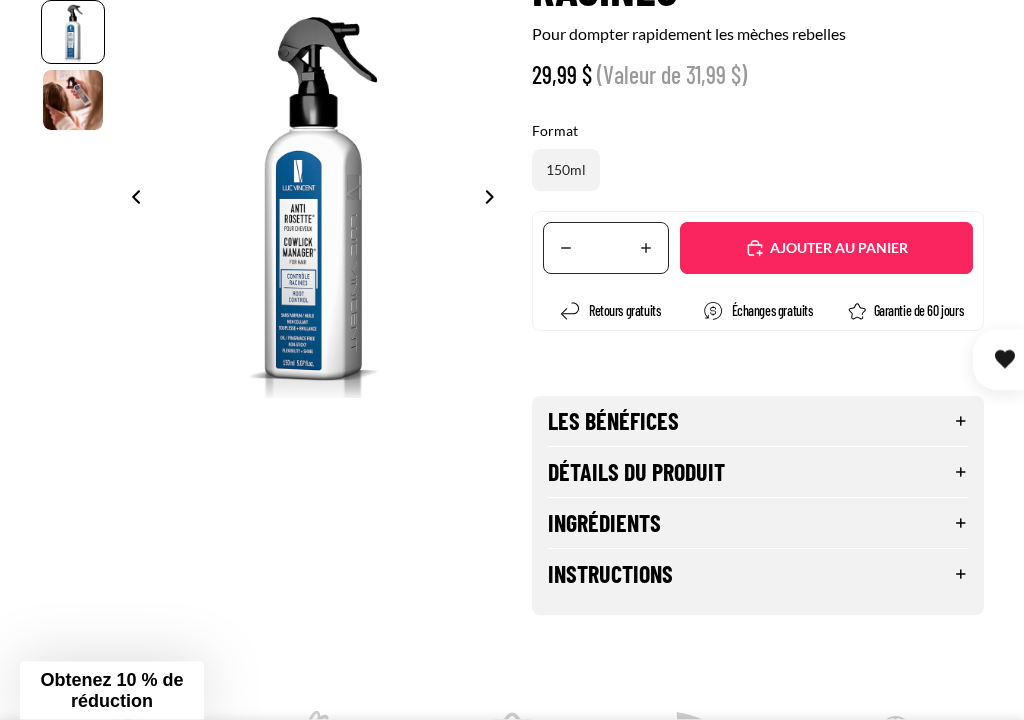 click on "Translation missing: fr.accessibility.decrease_quantity" at bounding box center (566, 249) 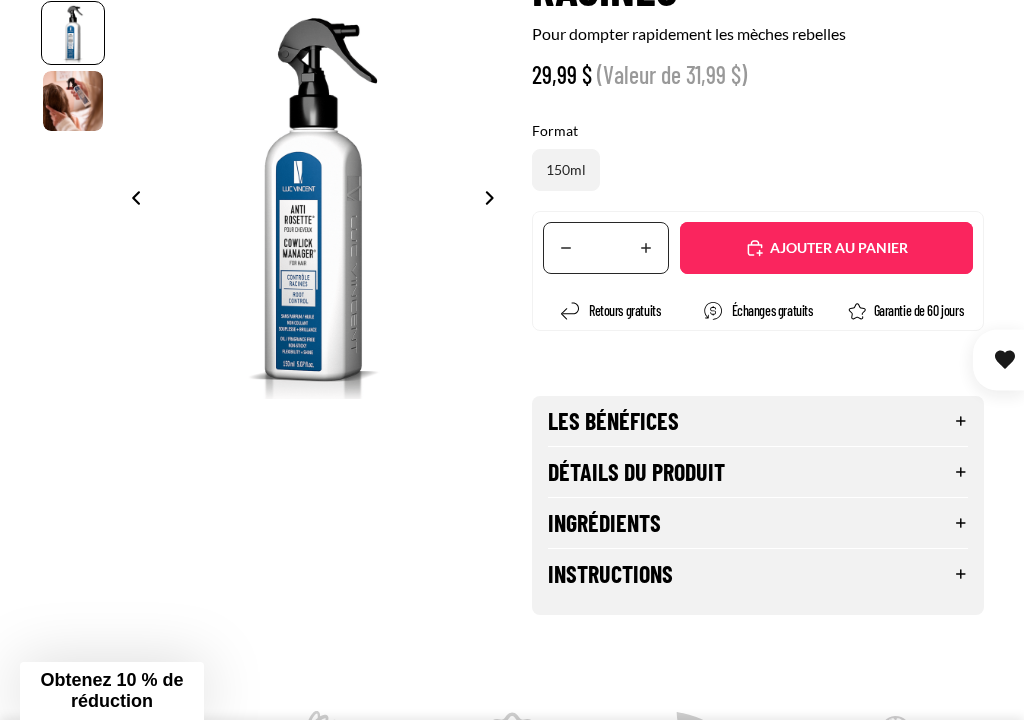 click on "*" at bounding box center [606, 248] 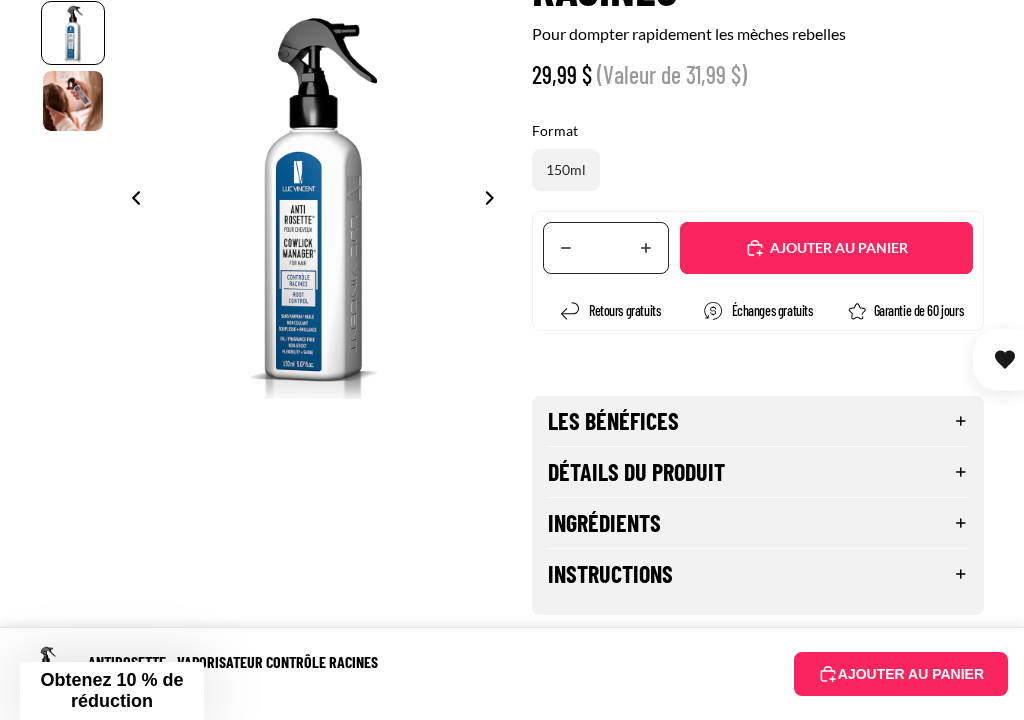 scroll, scrollTop: 423, scrollLeft: 0, axis: vertical 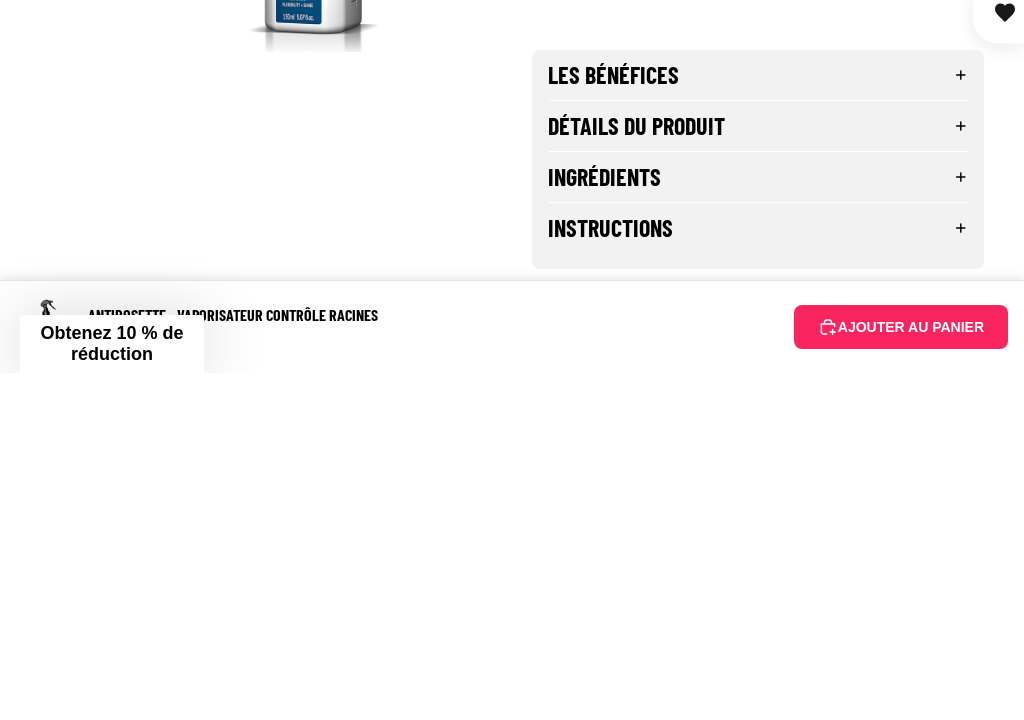 type on "*" 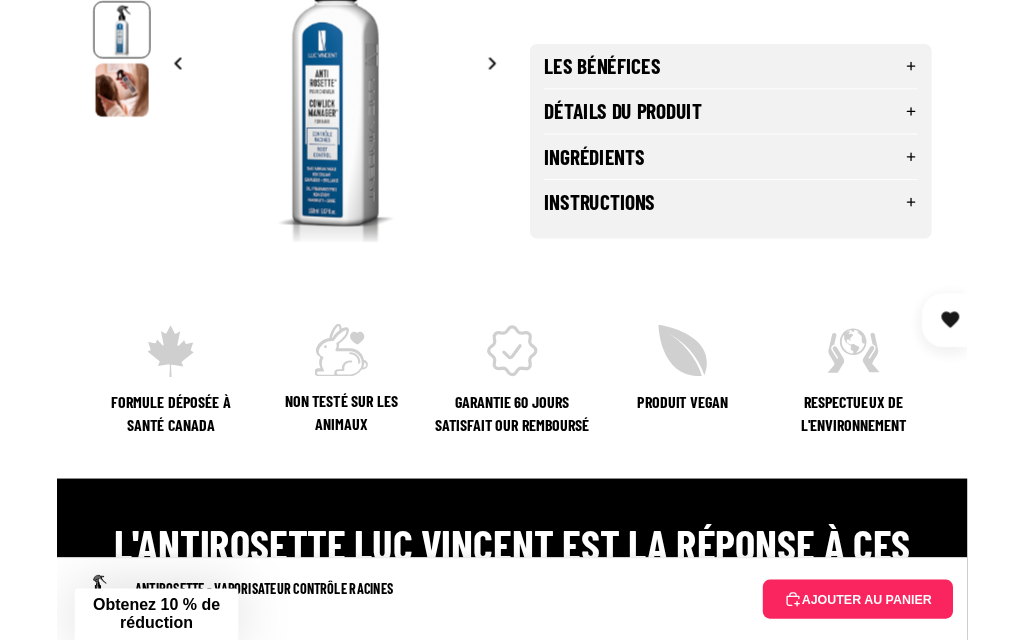 scroll, scrollTop: 0, scrollLeft: 0, axis: both 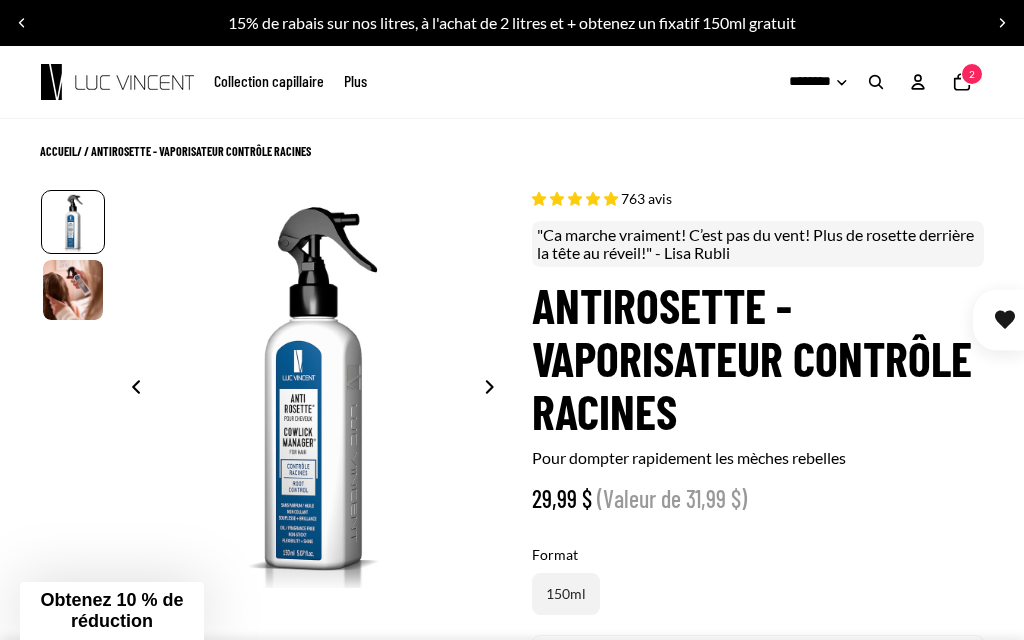 type on "*" 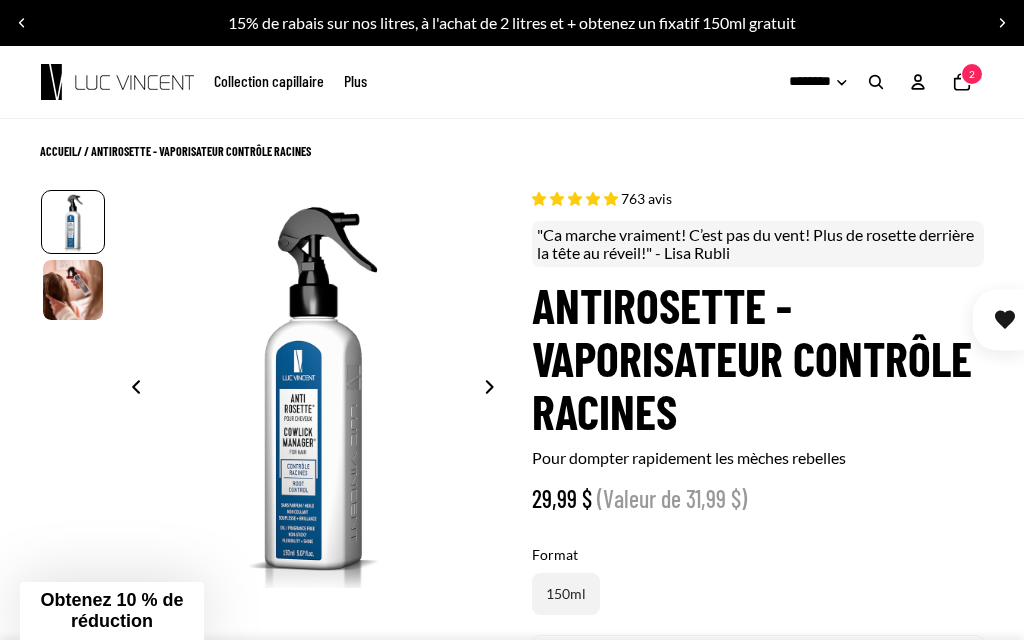 click at bounding box center (0, 0) 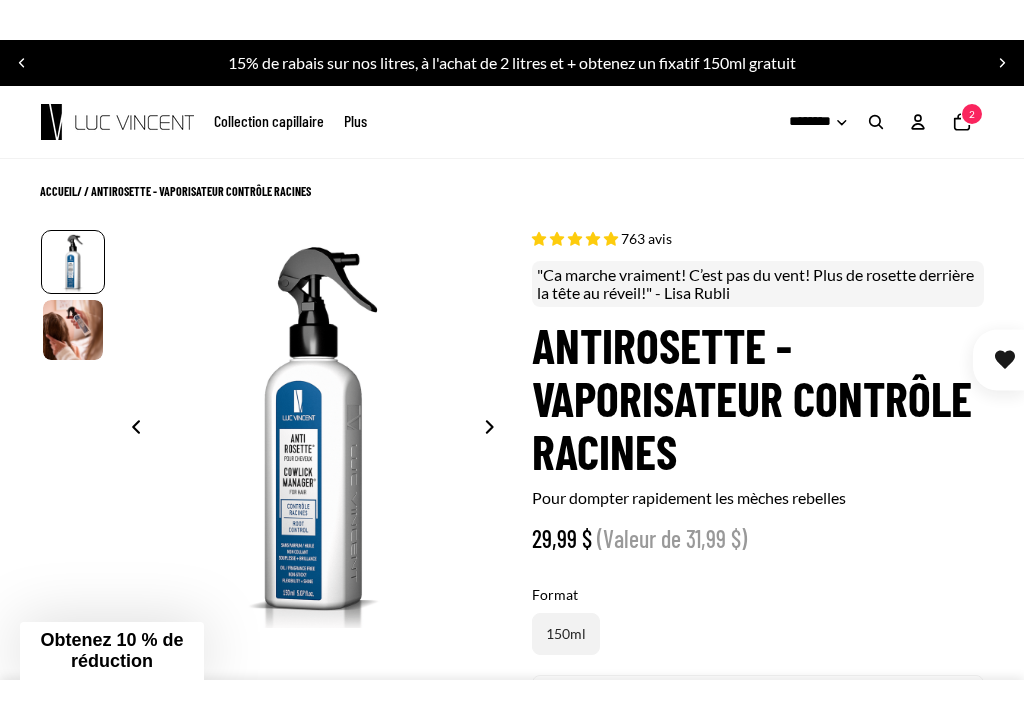 scroll, scrollTop: 763, scrollLeft: 0, axis: vertical 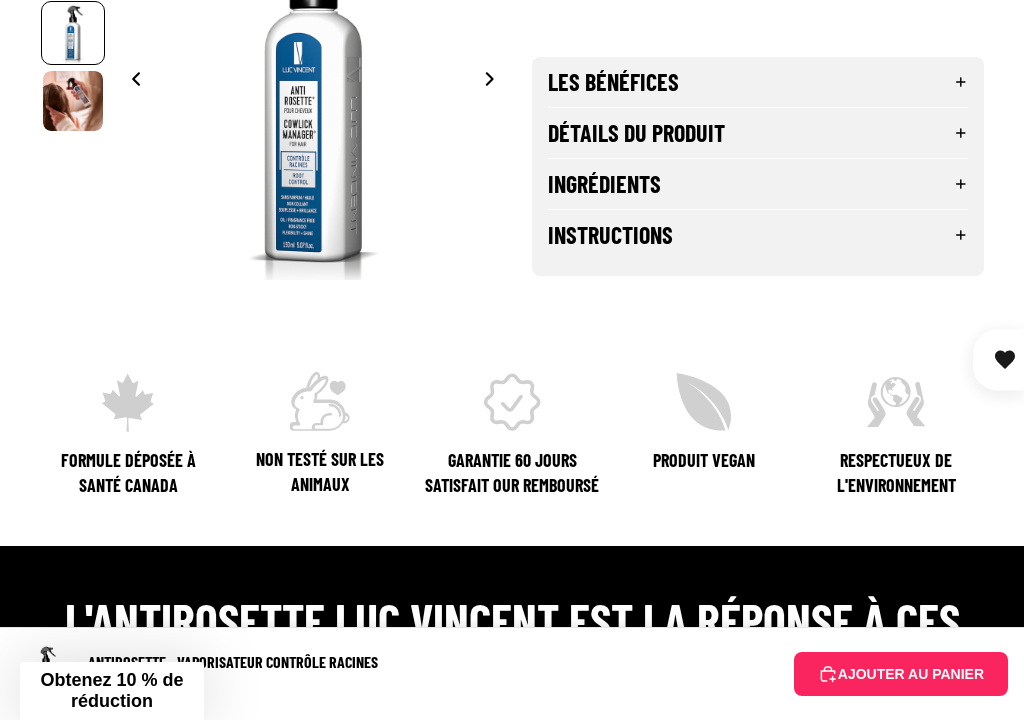 click at bounding box center [0, 0] 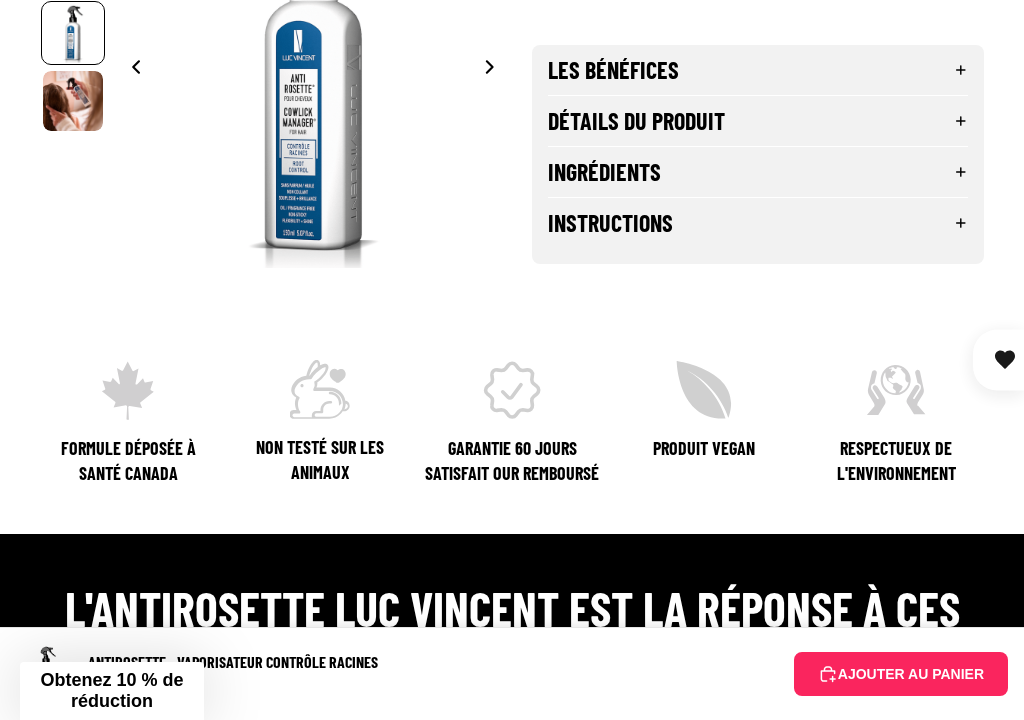 scroll, scrollTop: 779, scrollLeft: 0, axis: vertical 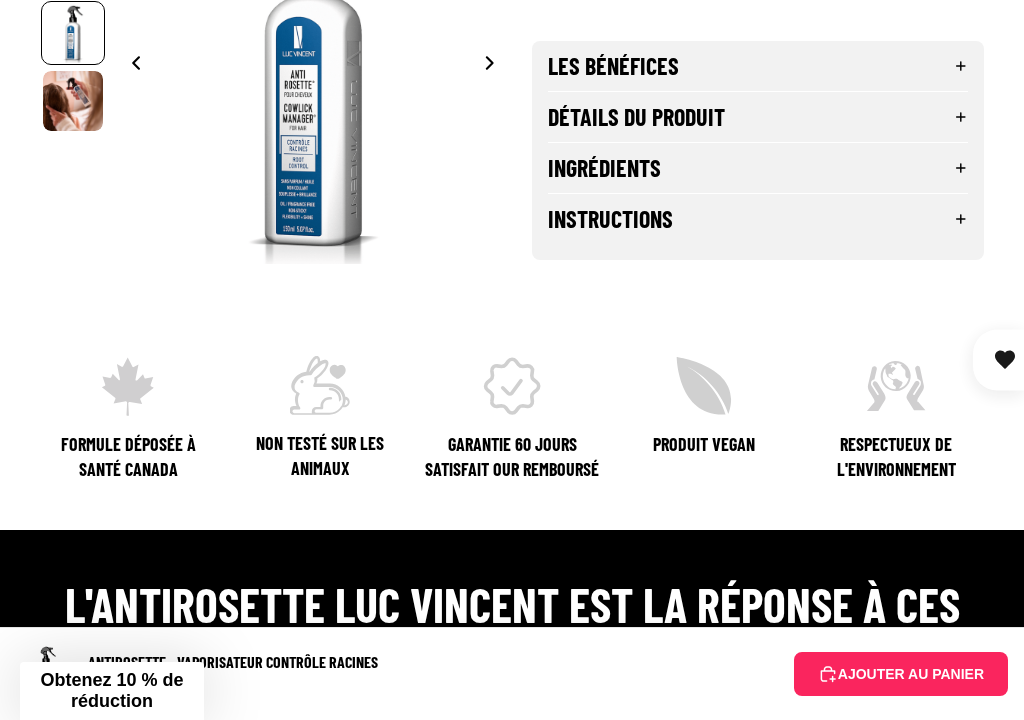 click at bounding box center (0, 0) 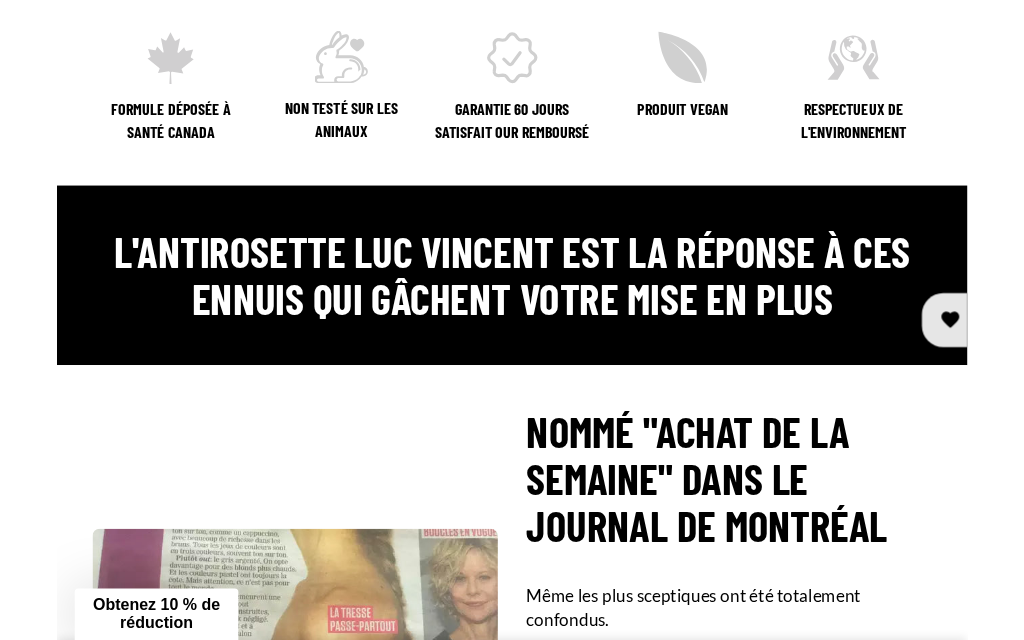 scroll, scrollTop: 0, scrollLeft: 0, axis: both 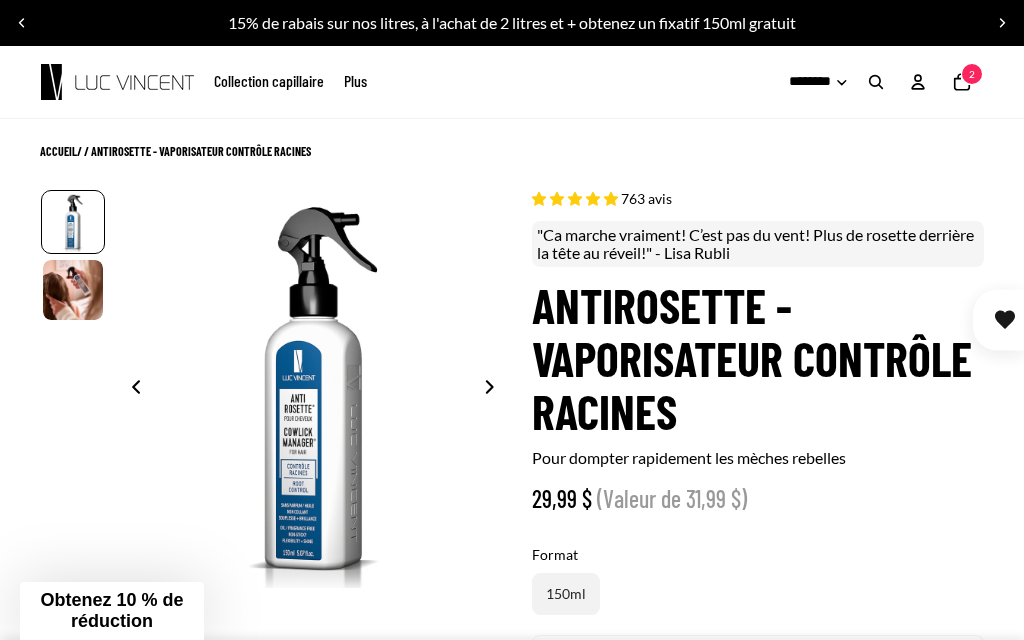 click at bounding box center [0, 0] 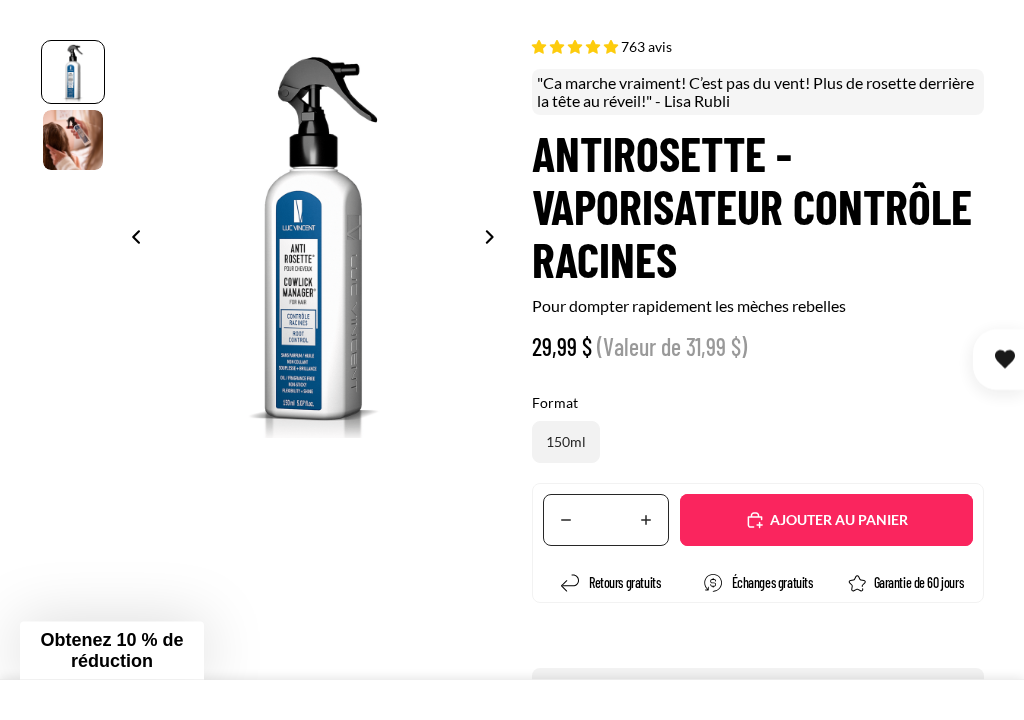 scroll, scrollTop: 622, scrollLeft: 0, axis: vertical 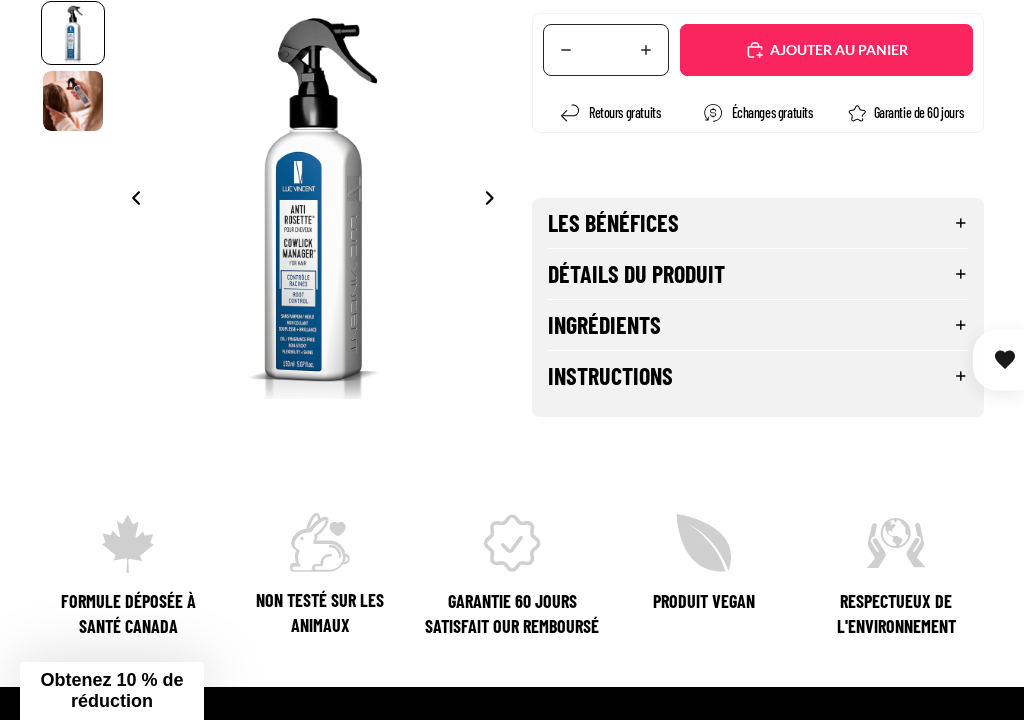 click at bounding box center (0, 0) 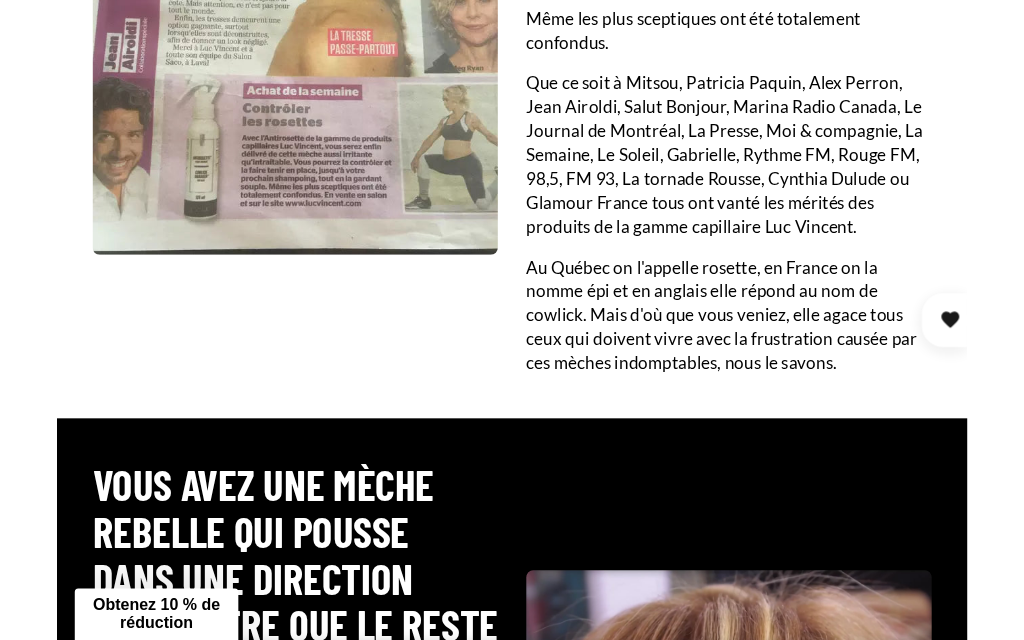 scroll, scrollTop: 0, scrollLeft: 0, axis: both 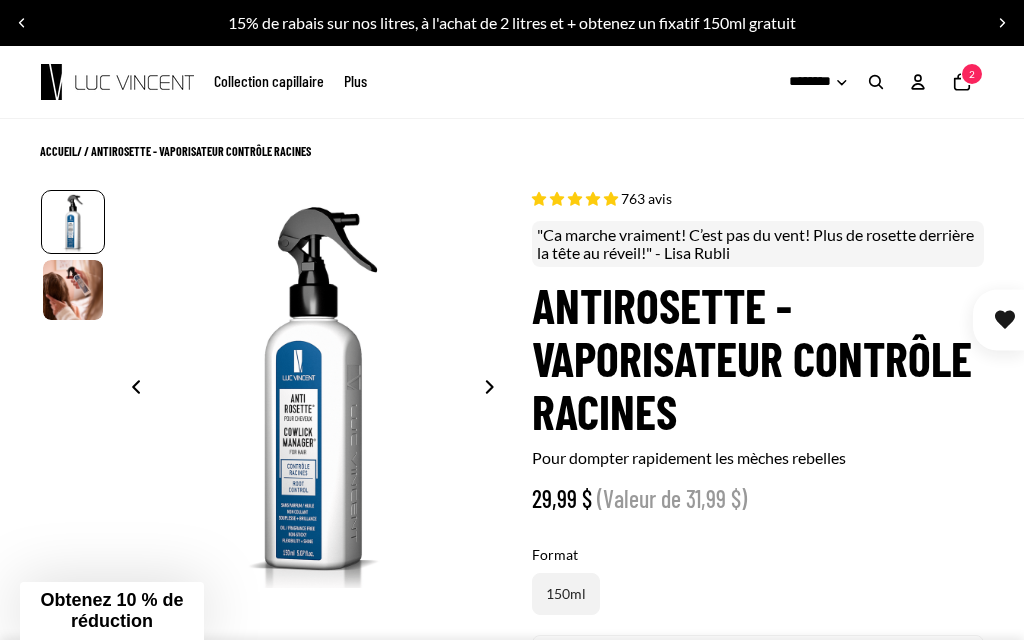 click at bounding box center [0, 0] 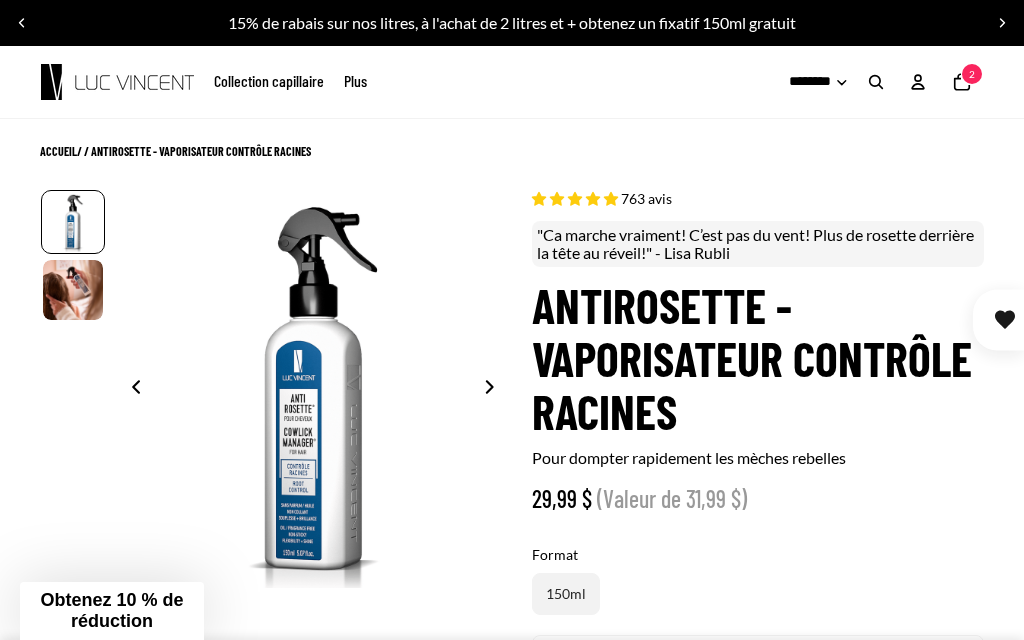 click at bounding box center (0, 0) 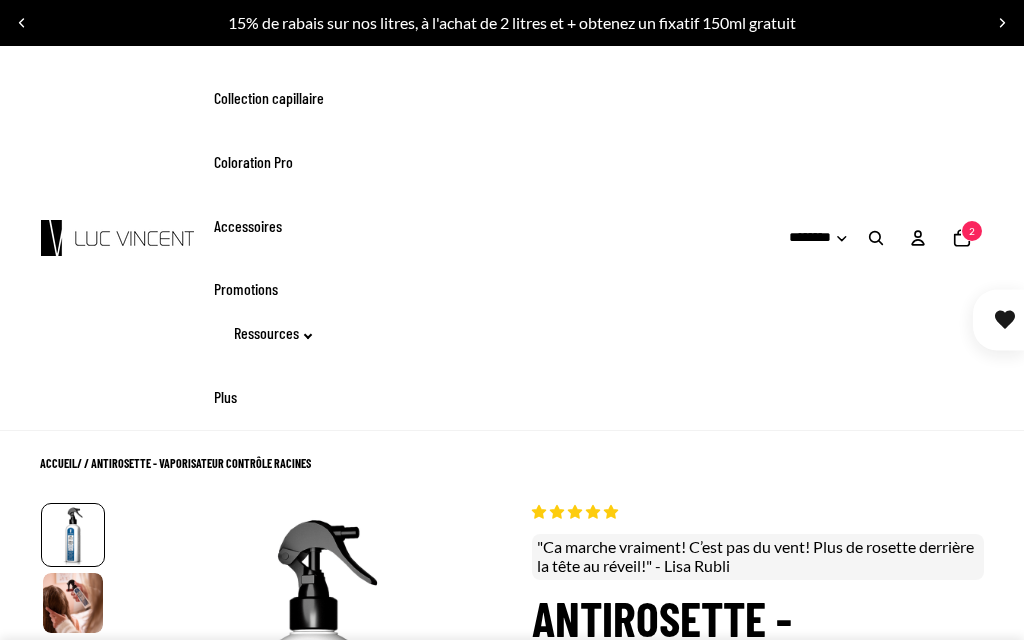 scroll, scrollTop: 0, scrollLeft: 0, axis: both 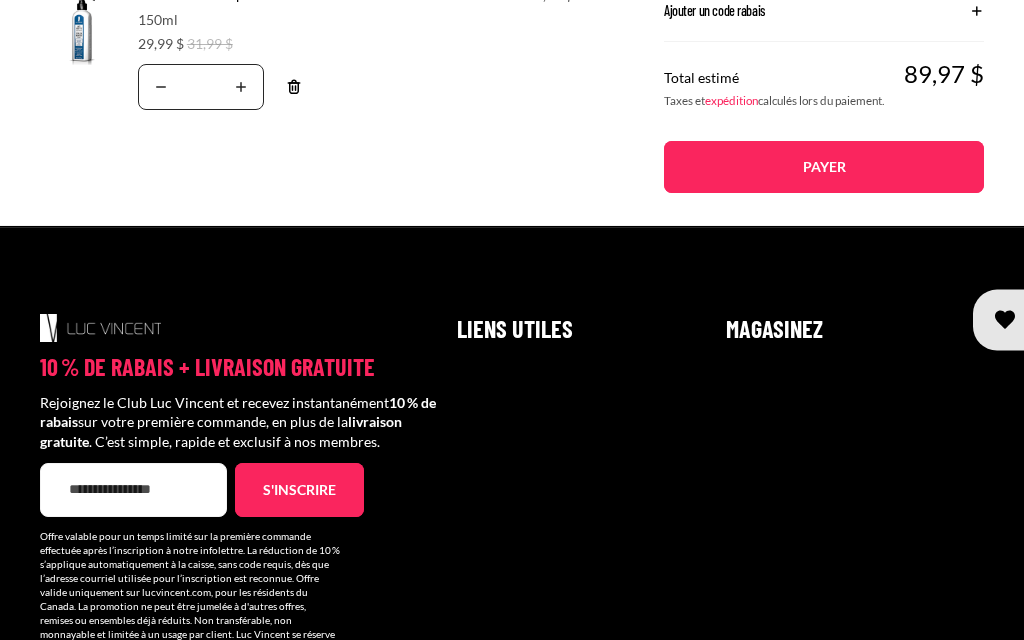 click on "Translation missing: fr.accessibility.decrease_quantity" at bounding box center [161, 87] 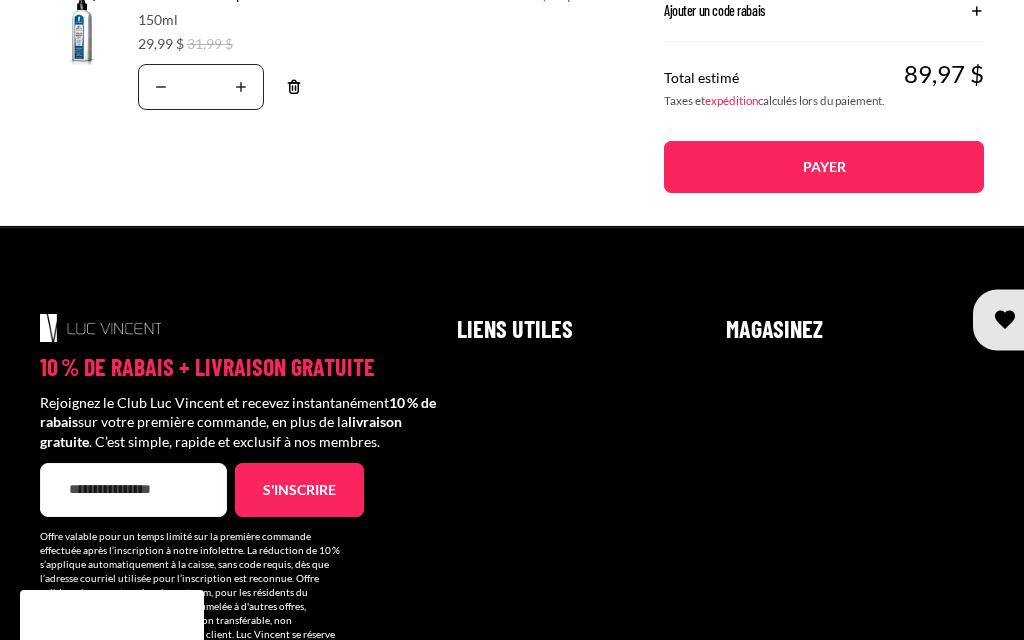 click on "*" at bounding box center [201, 87] 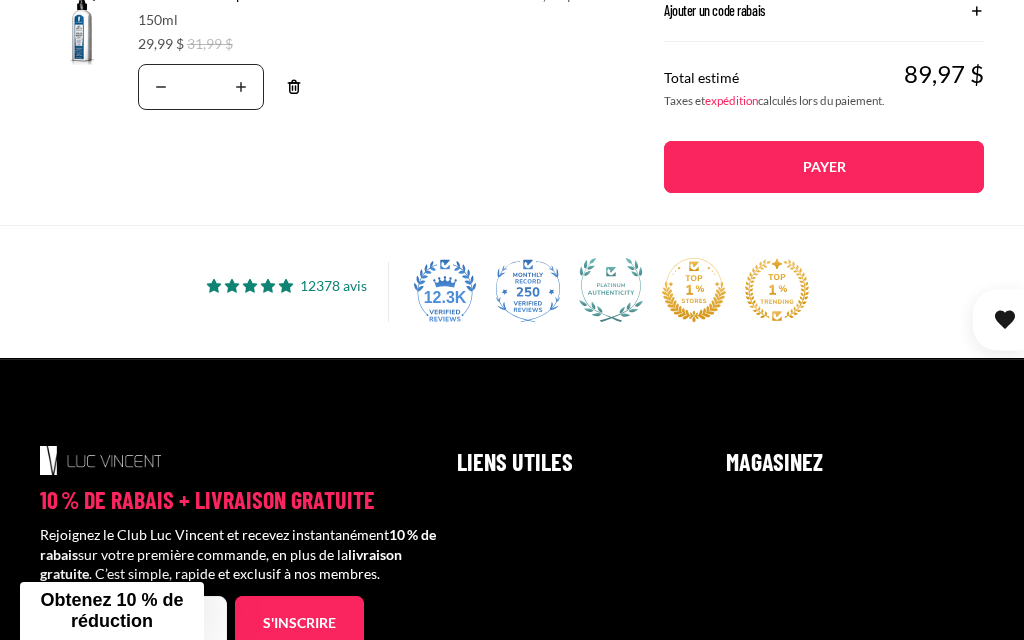 scroll, scrollTop: 247, scrollLeft: 0, axis: vertical 